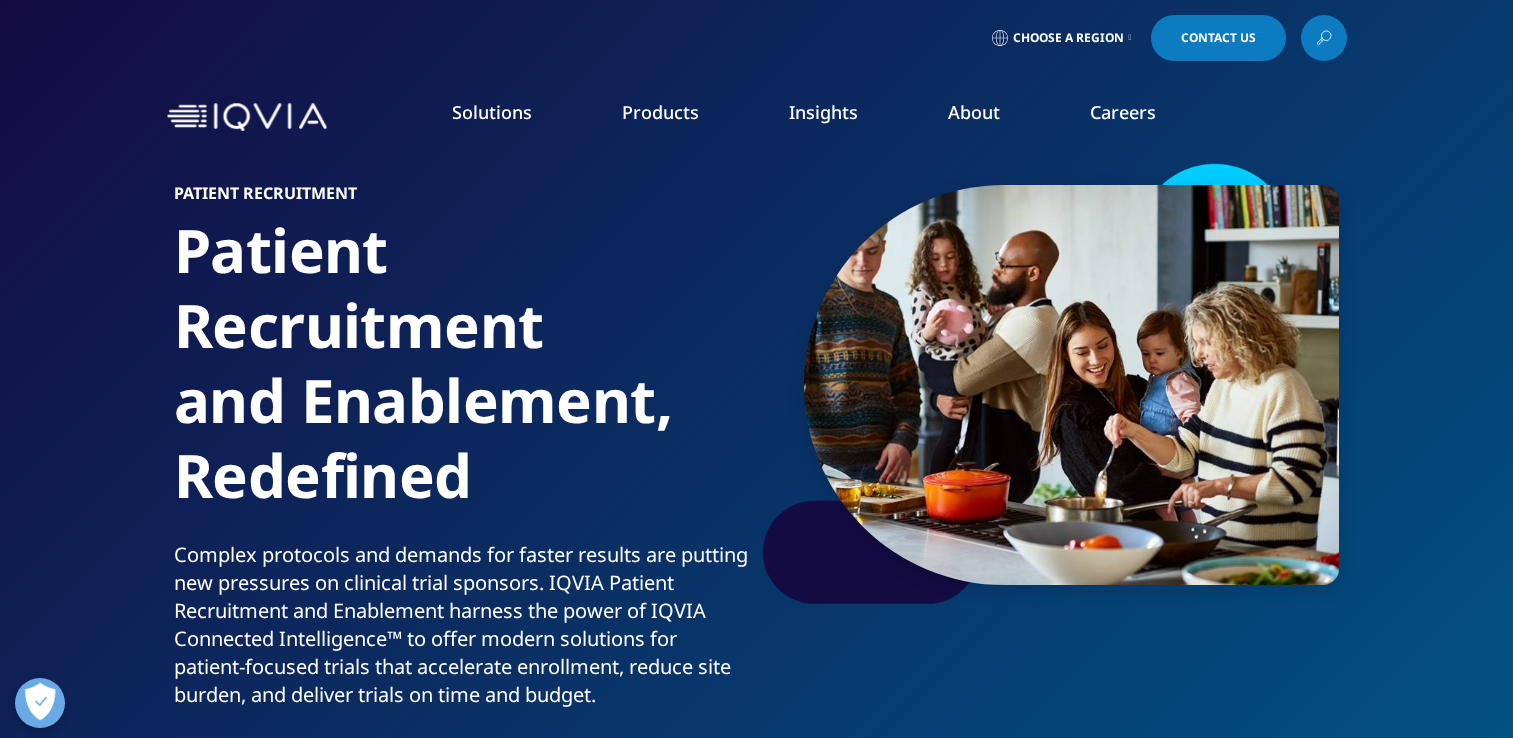 scroll, scrollTop: 3100, scrollLeft: 0, axis: vertical 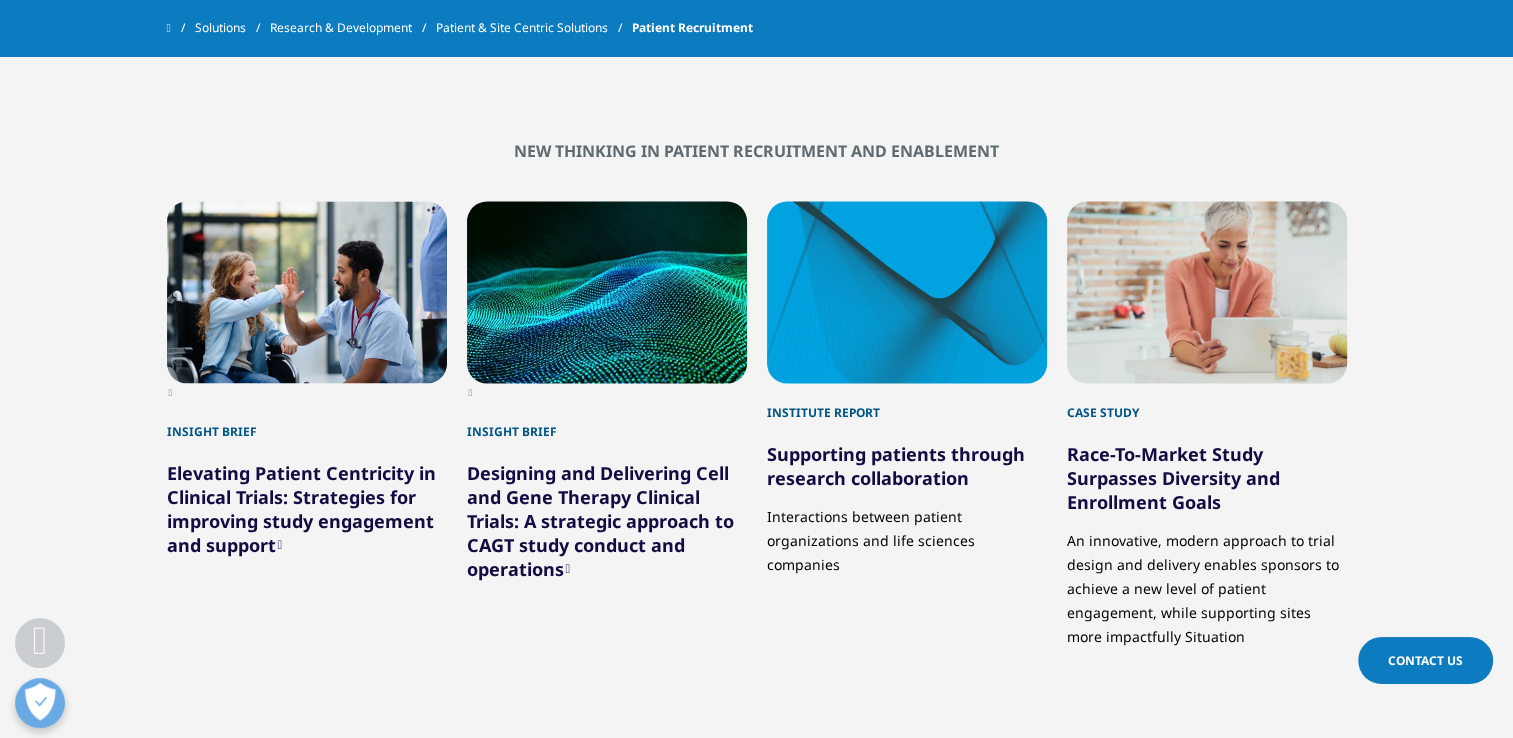 click on "Contact Us" at bounding box center (1425, 660) 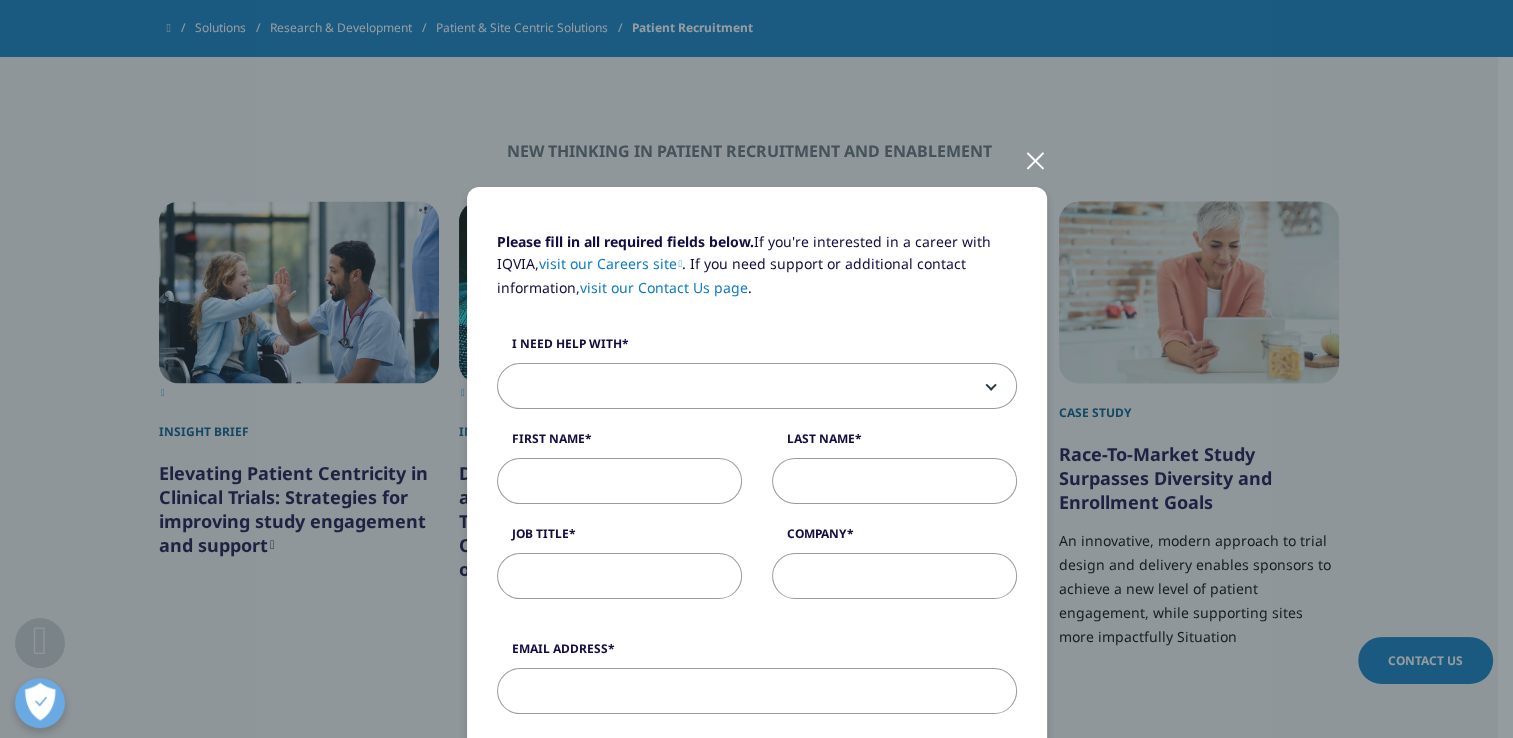click at bounding box center [757, 387] 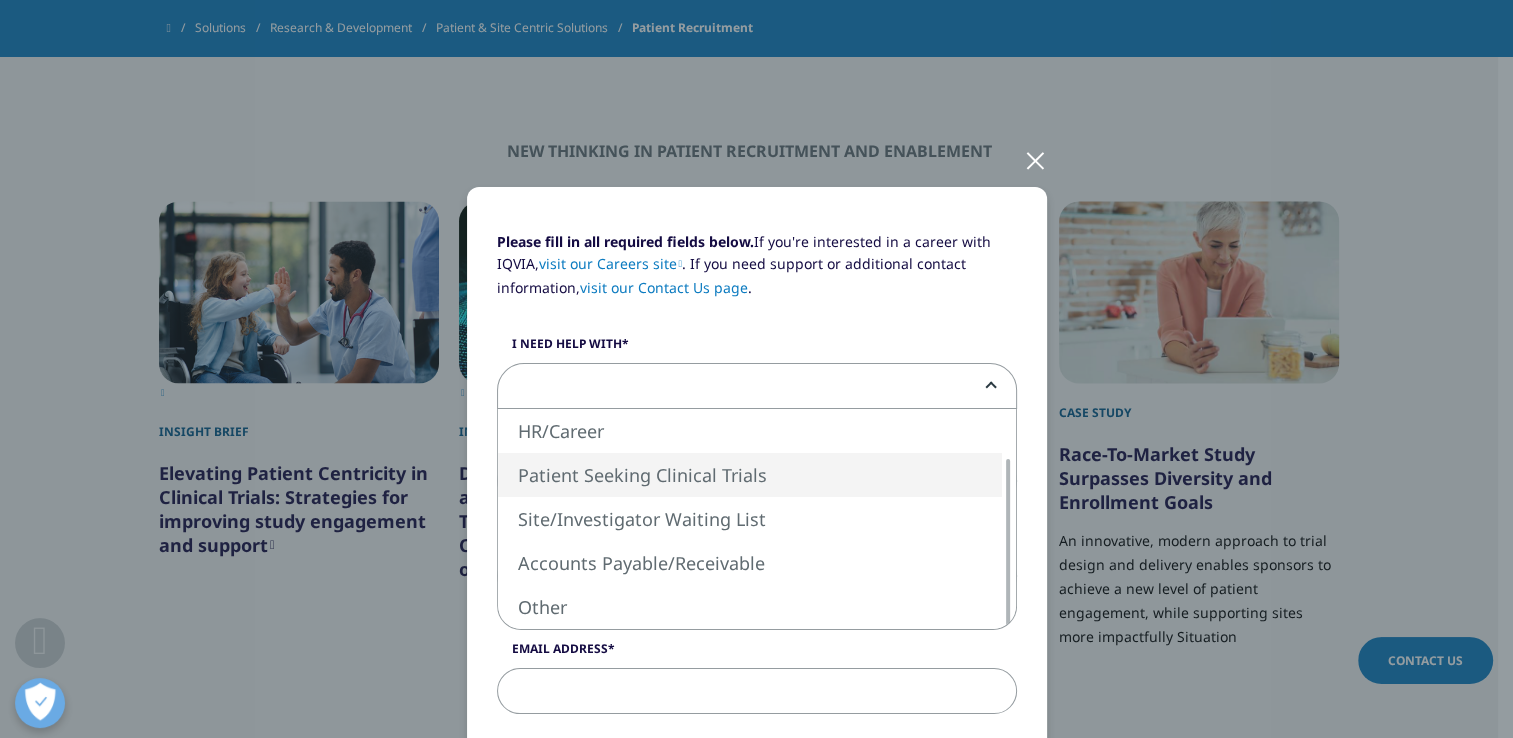 select on "Patient Seeking Clinical Trials" 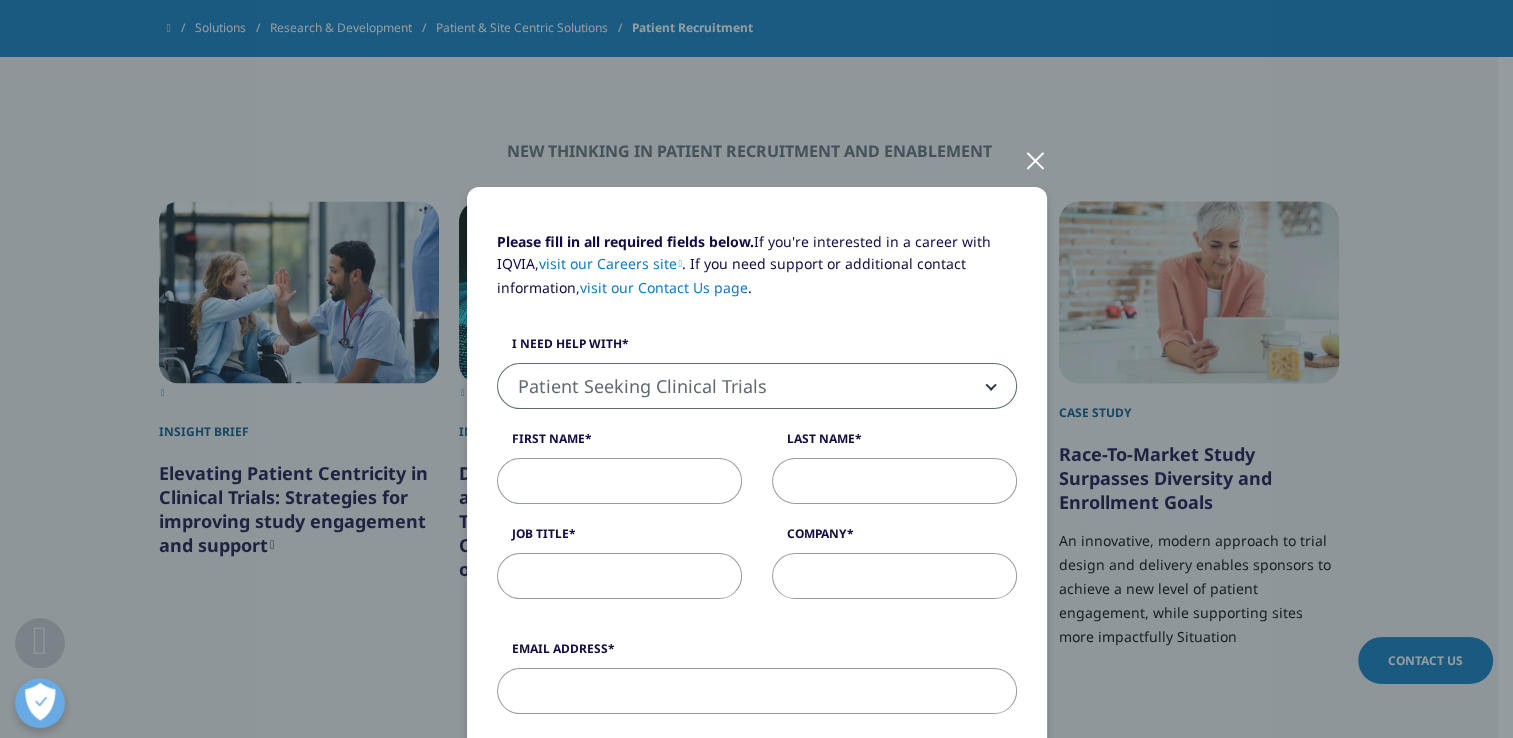 click on "First Name" at bounding box center (619, 481) 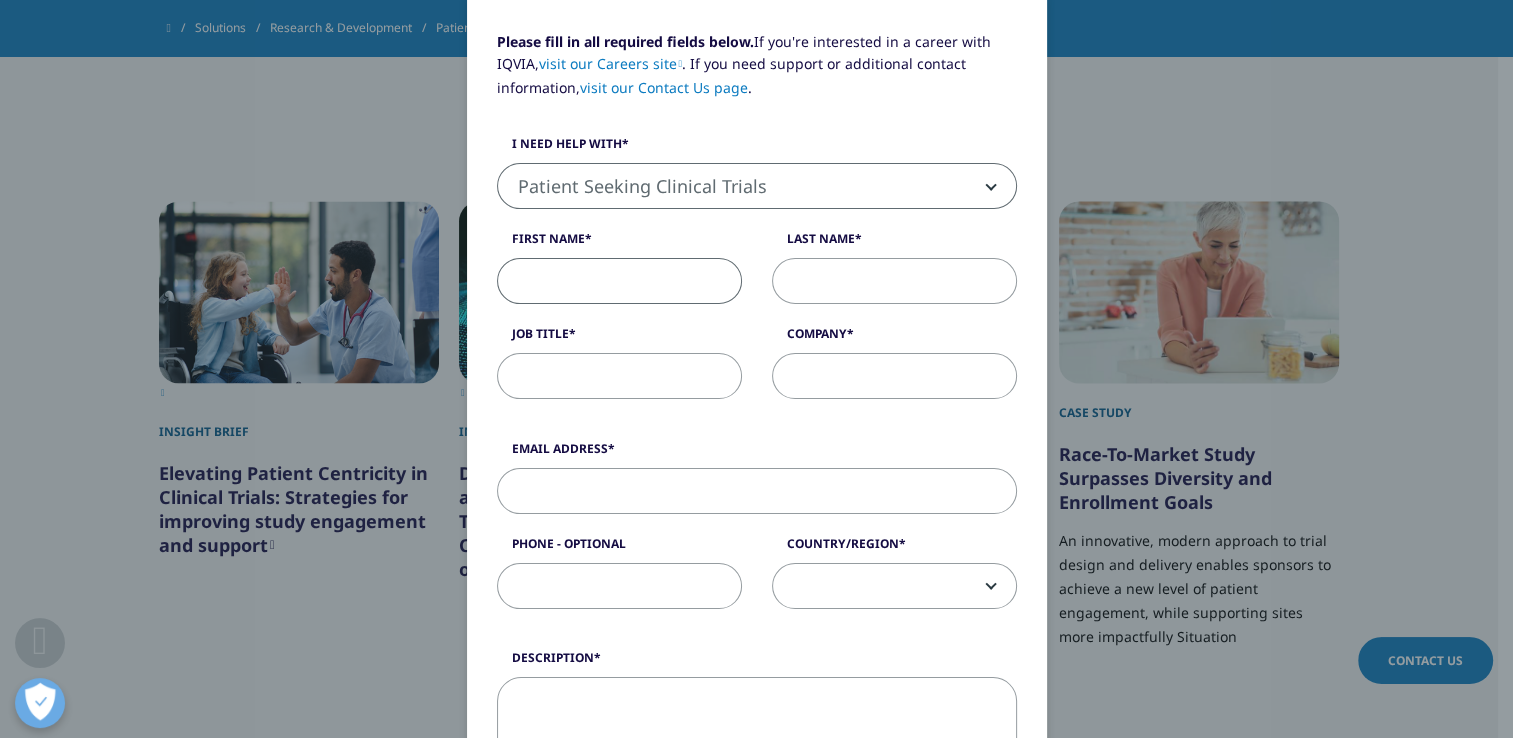 scroll, scrollTop: 0, scrollLeft: 0, axis: both 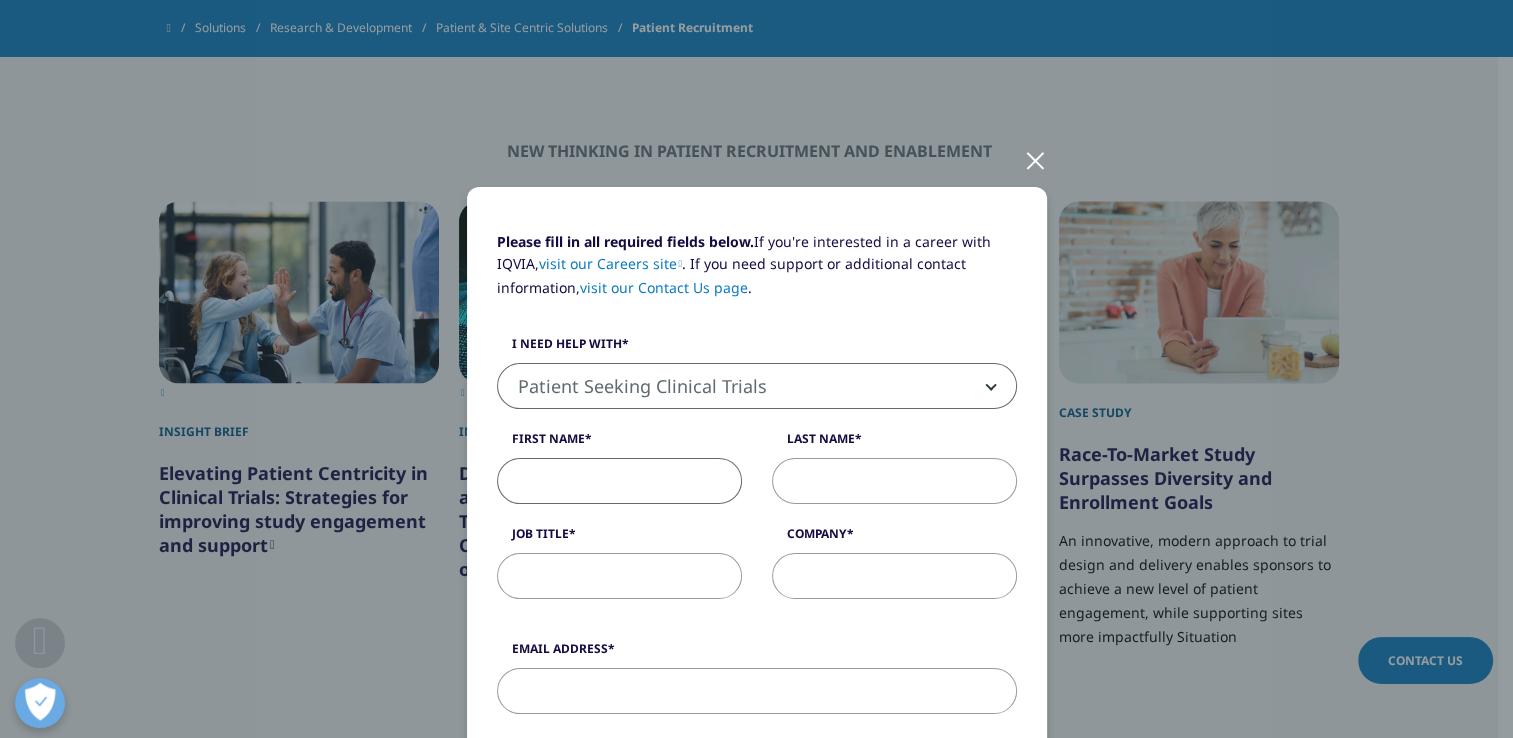 type on "shu" 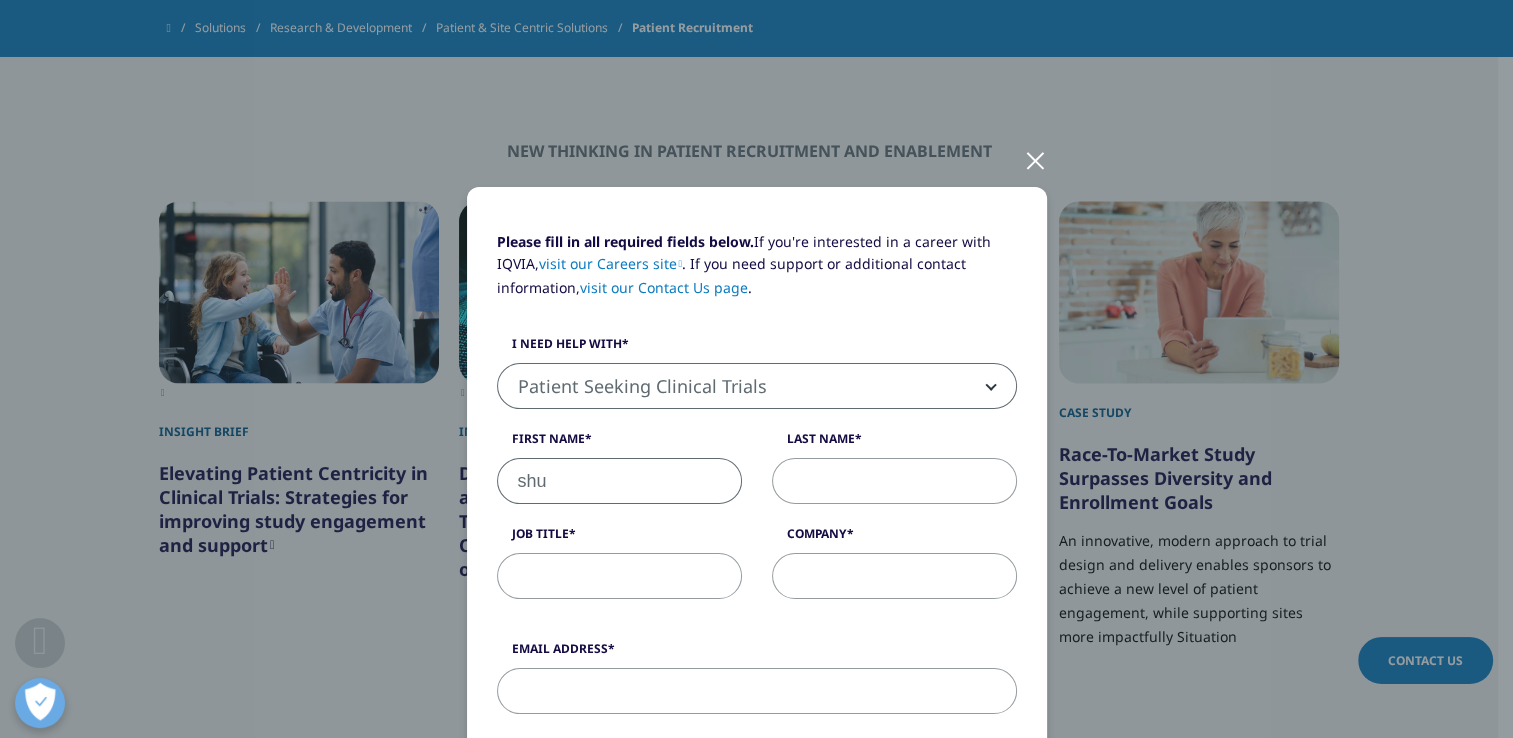 type on "cai" 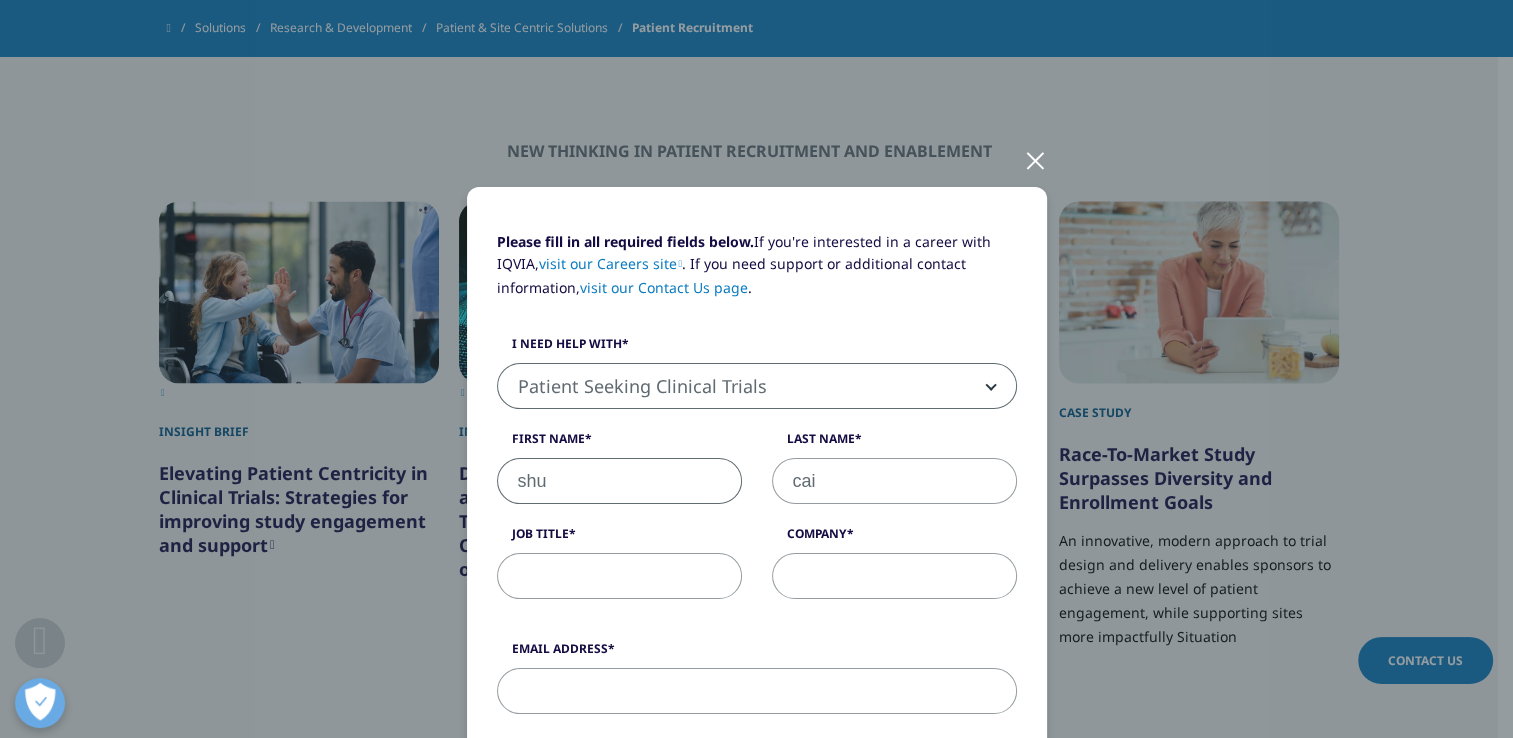 type on "Entropy Union Research Institute" 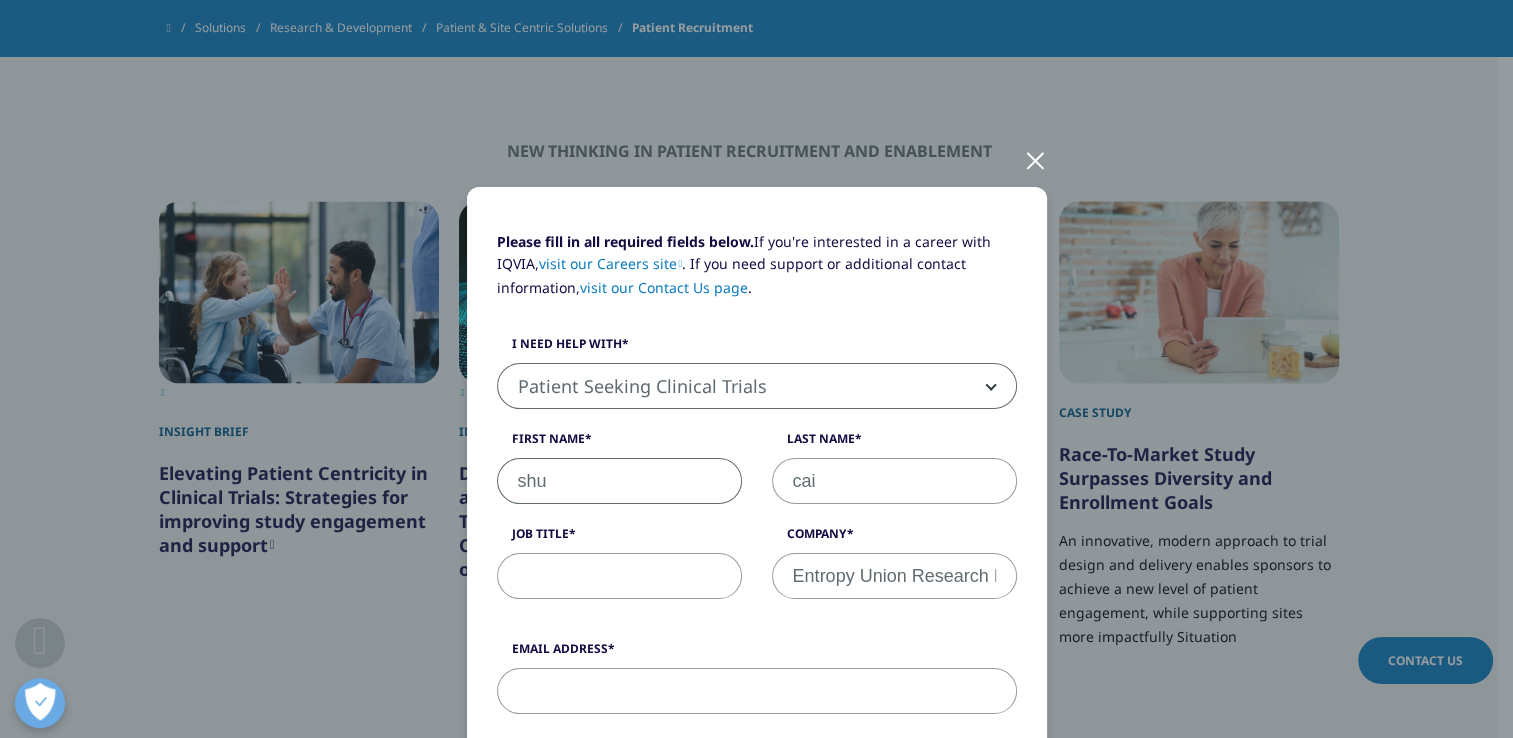 type on "[EMAIL]" 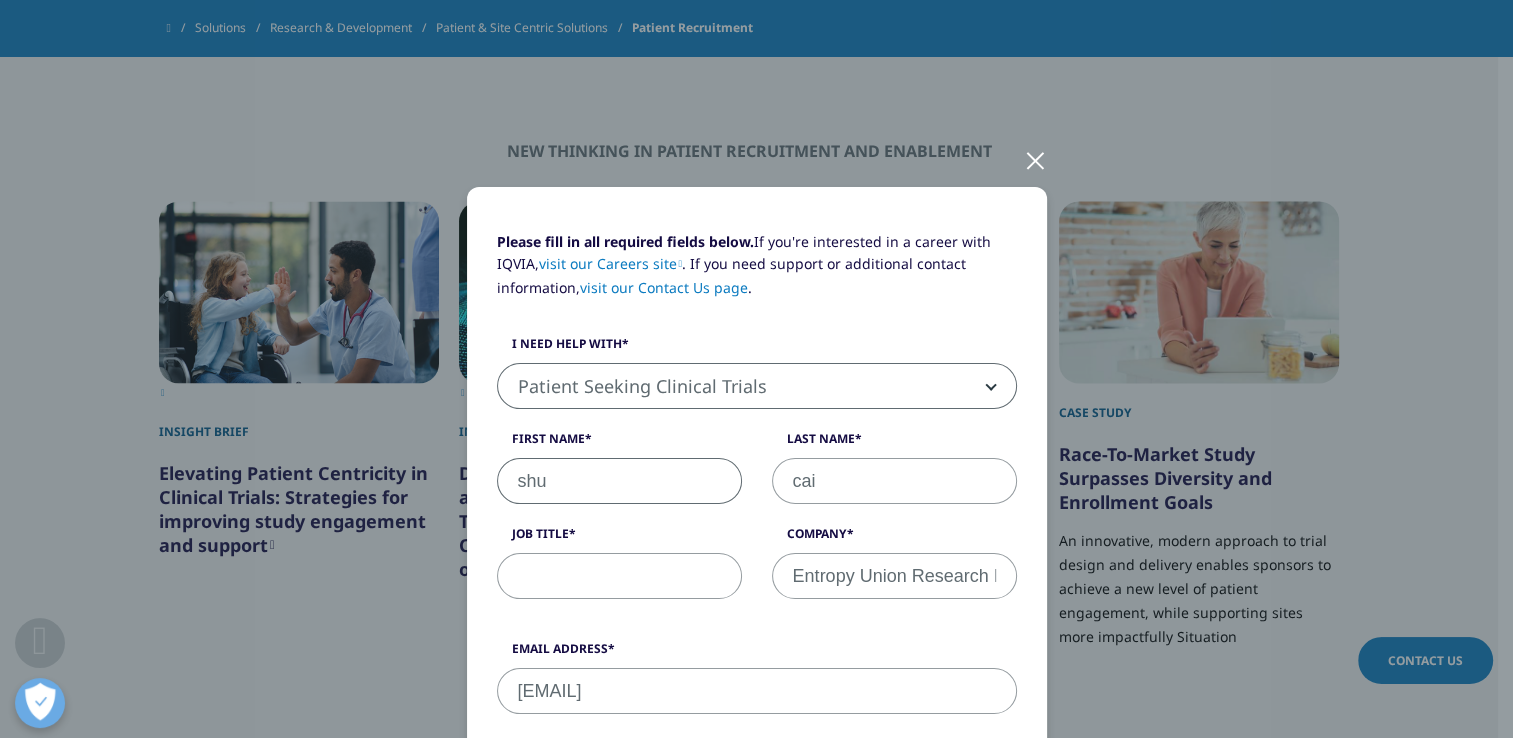 type on "[PHONE]" 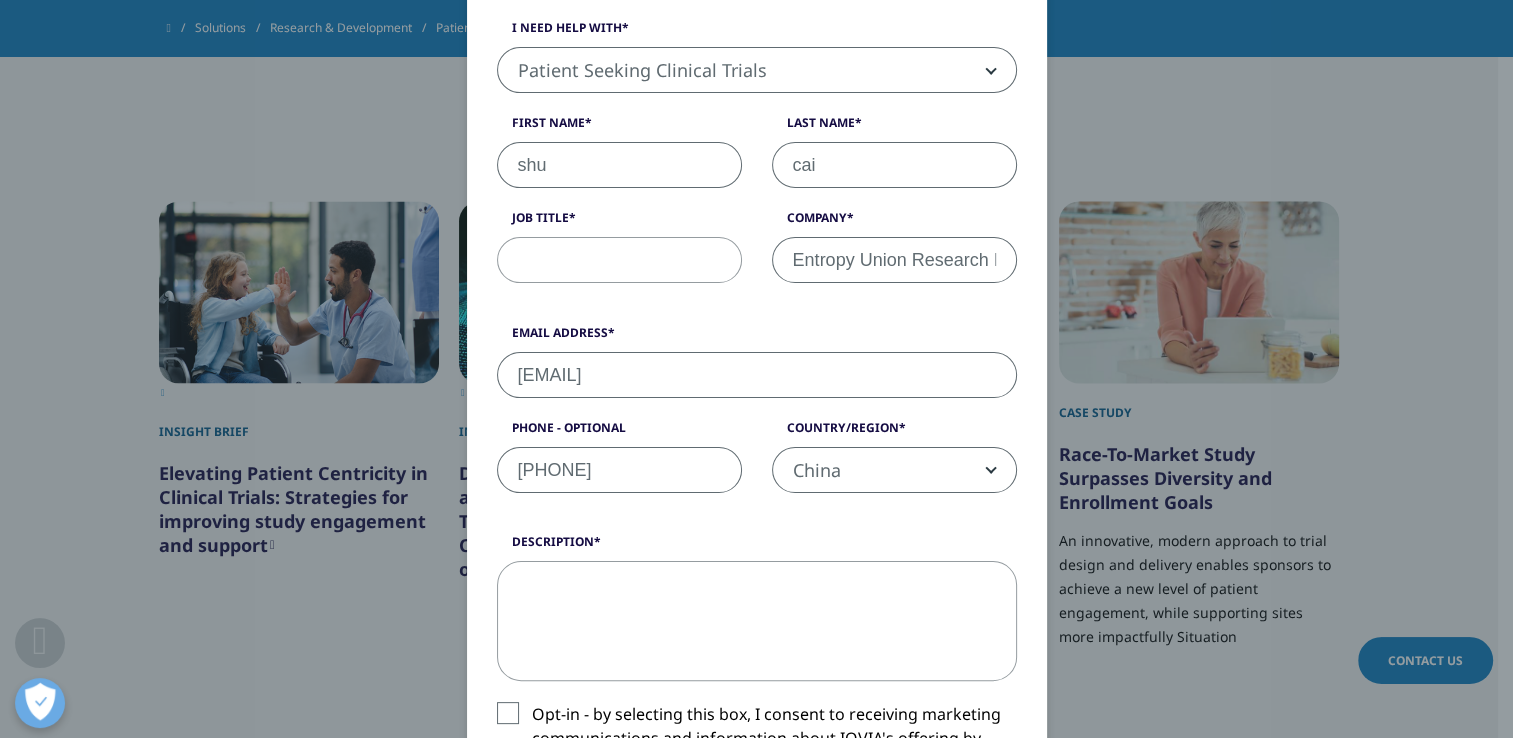 scroll, scrollTop: 315, scrollLeft: 0, axis: vertical 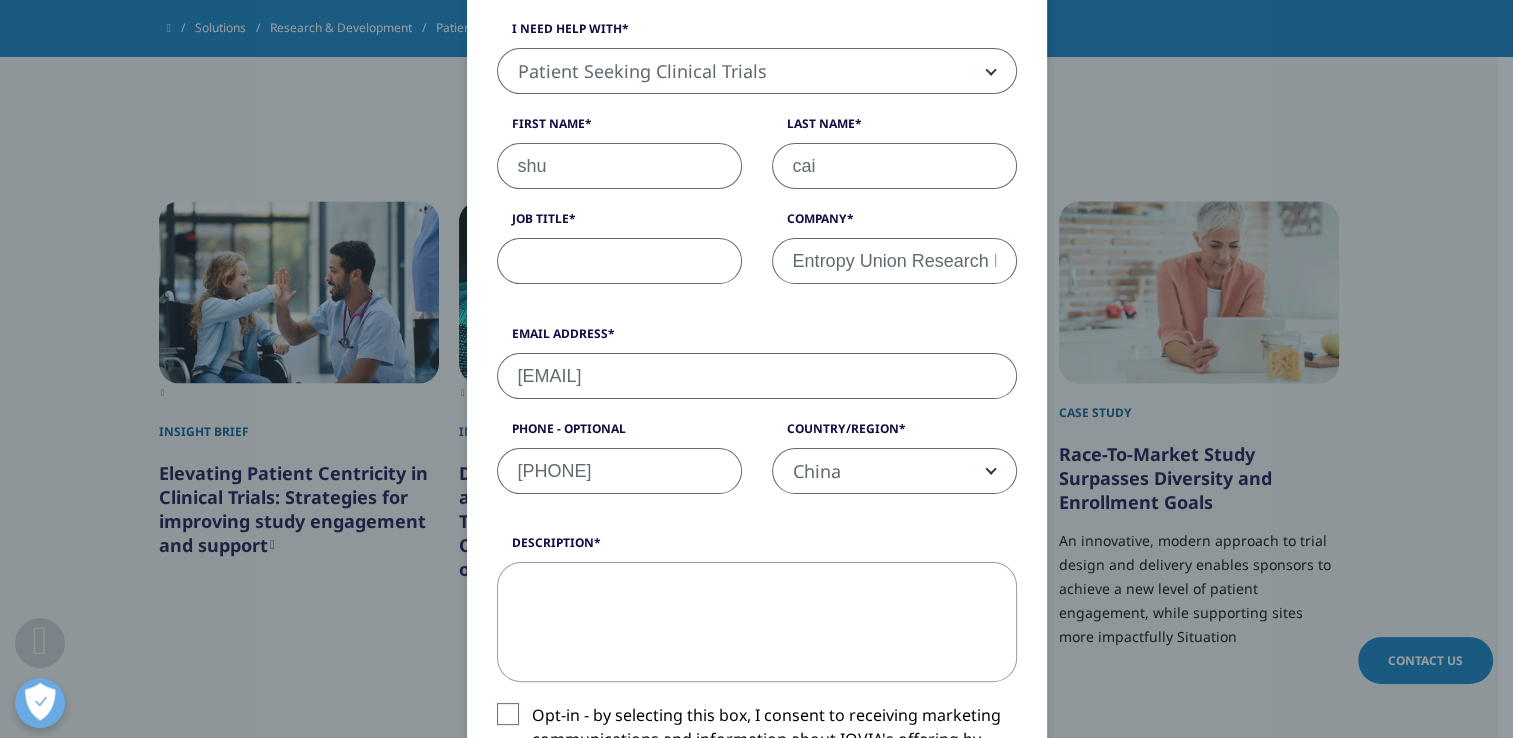 click on "Job Title" at bounding box center [619, 261] 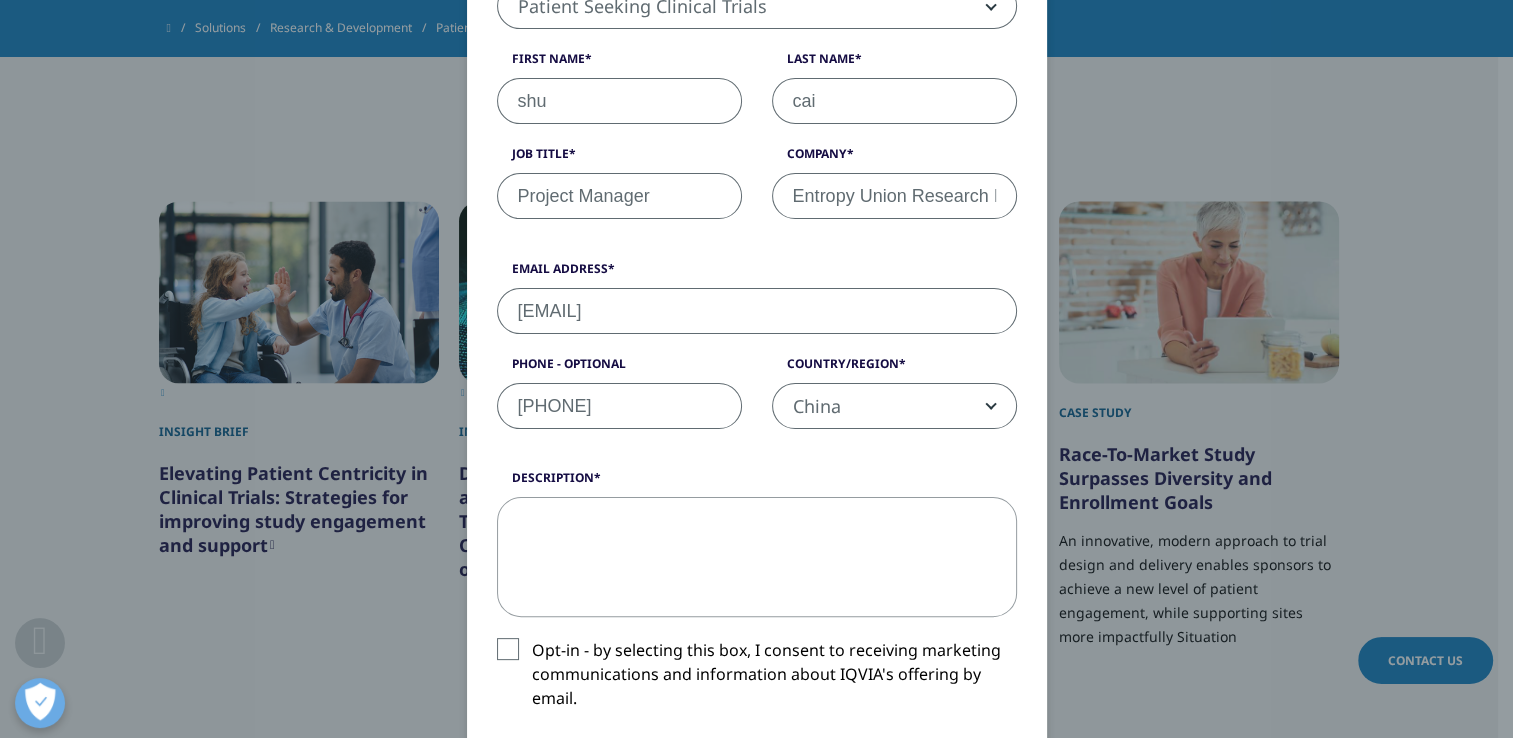 scroll, scrollTop: 515, scrollLeft: 0, axis: vertical 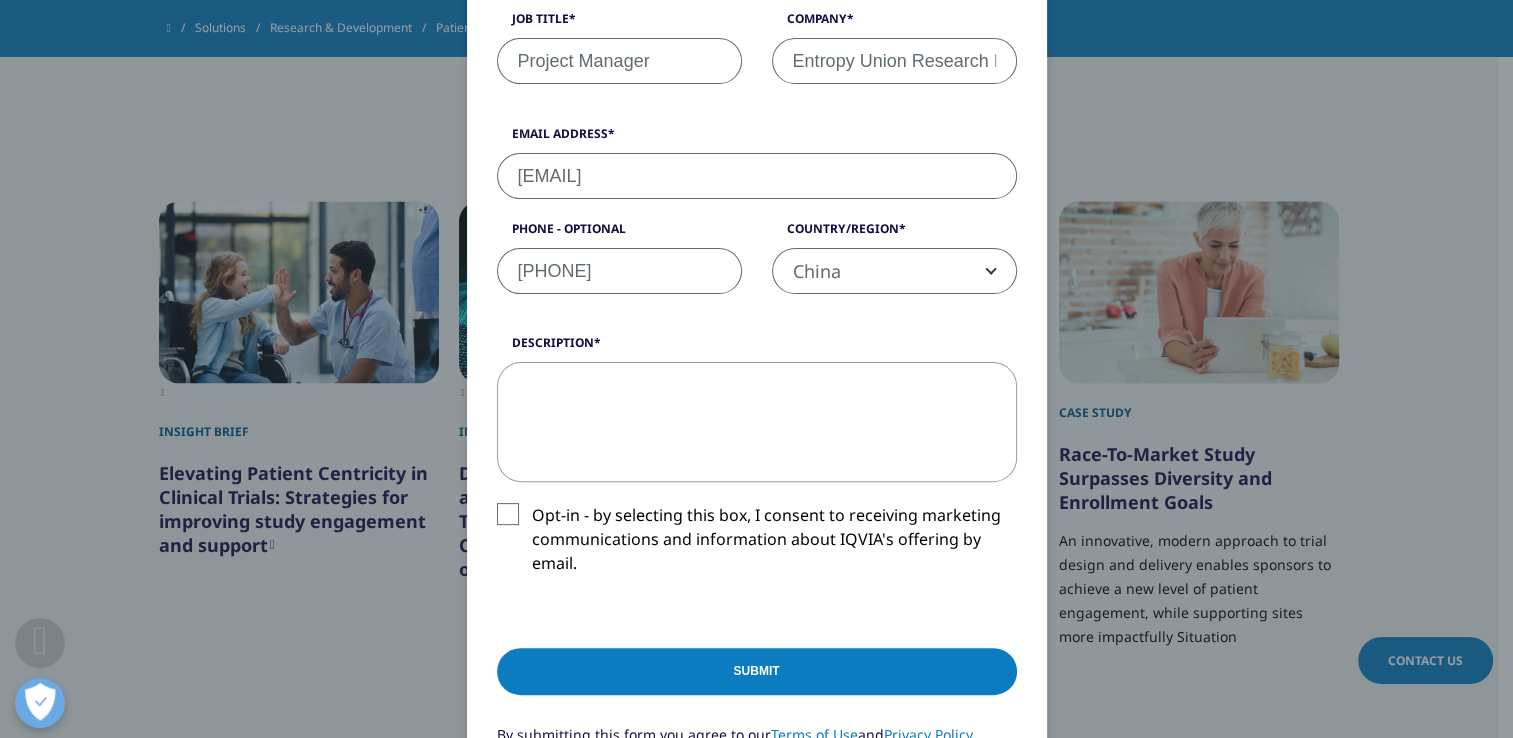 type on "Project Manager" 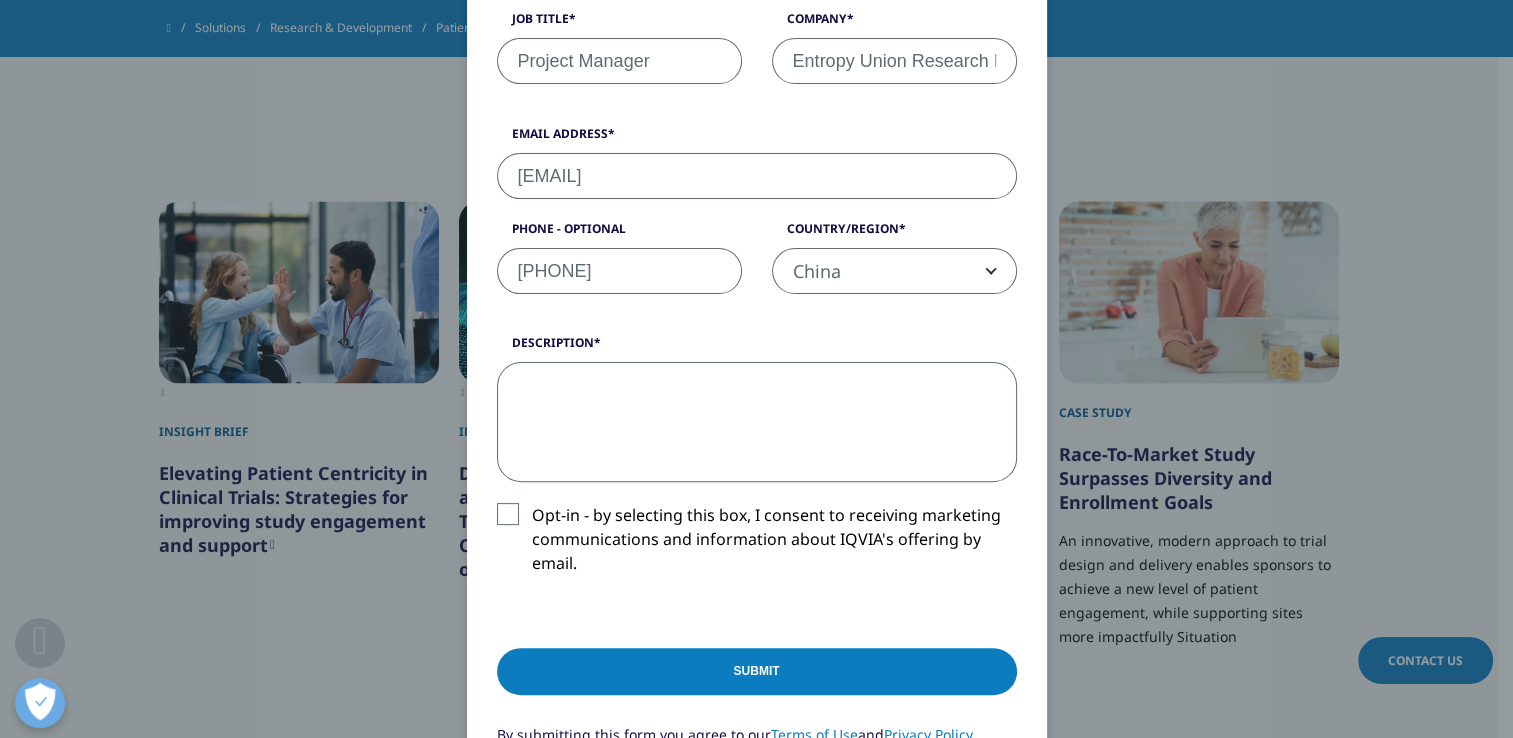 paste on "Our laboratory is qualified to use samples in compliance with regulations. The project we are conducting is related to the research and development of the above-mentioned kits, involving the performance evaluation of preclinical experiments for the kits required for registration, such as sensitivity and accuracy. Therefore, it is necessary to recruit a large number of human sources to obtain samples and send them to our institute for experiments." 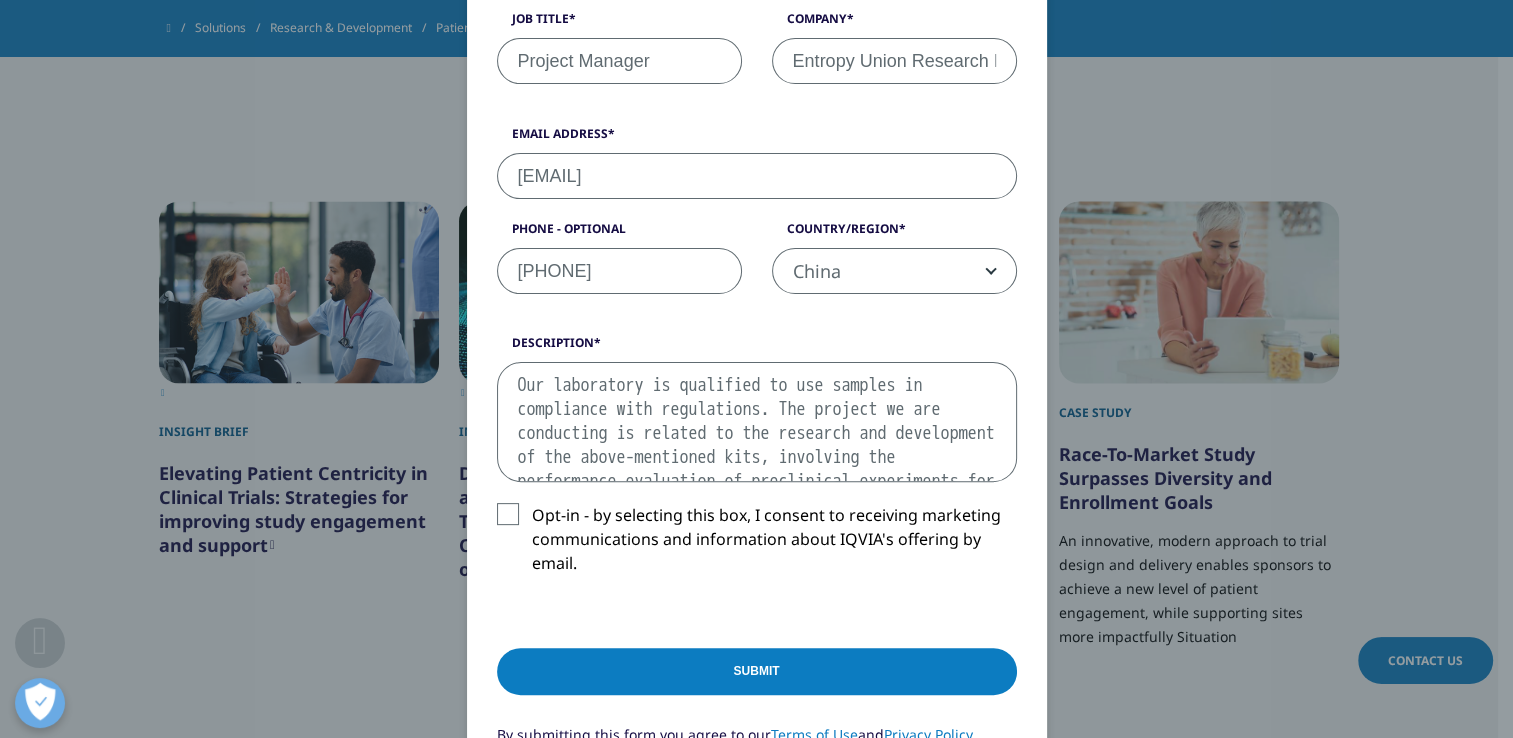 scroll, scrollTop: 128, scrollLeft: 0, axis: vertical 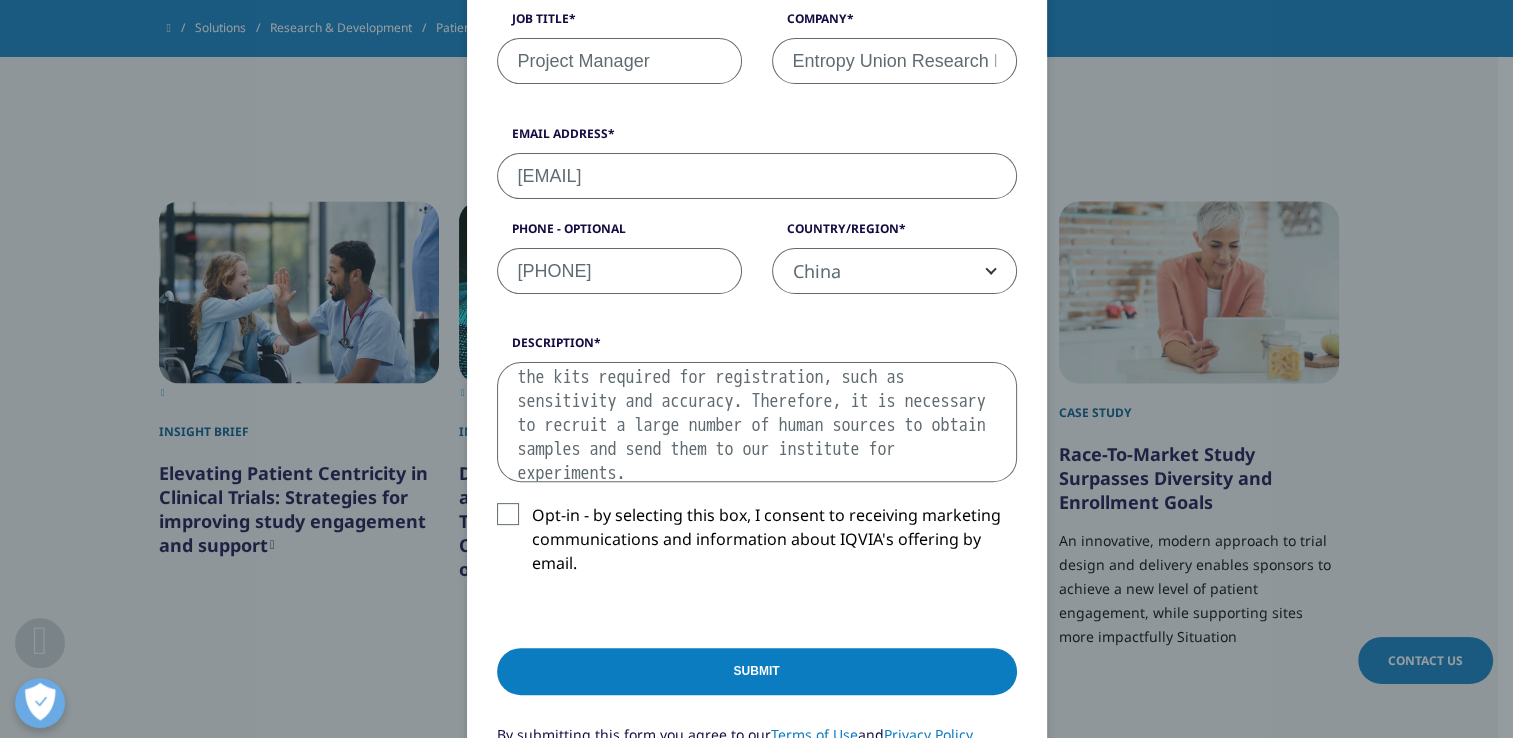 drag, startPoint x: 500, startPoint y: 512, endPoint x: 527, endPoint y: 537, distance: 36.796738 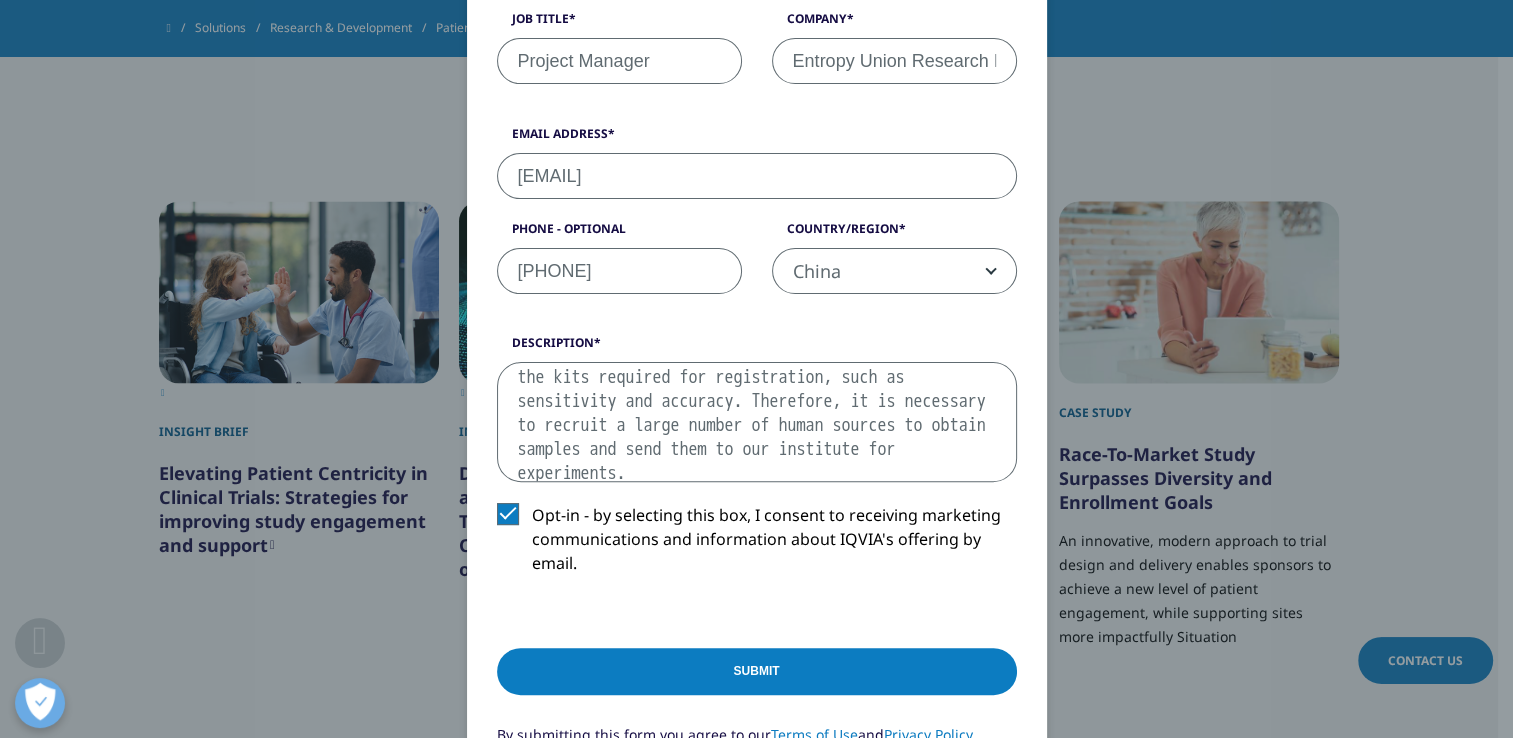 click on "Submit" at bounding box center (757, 671) 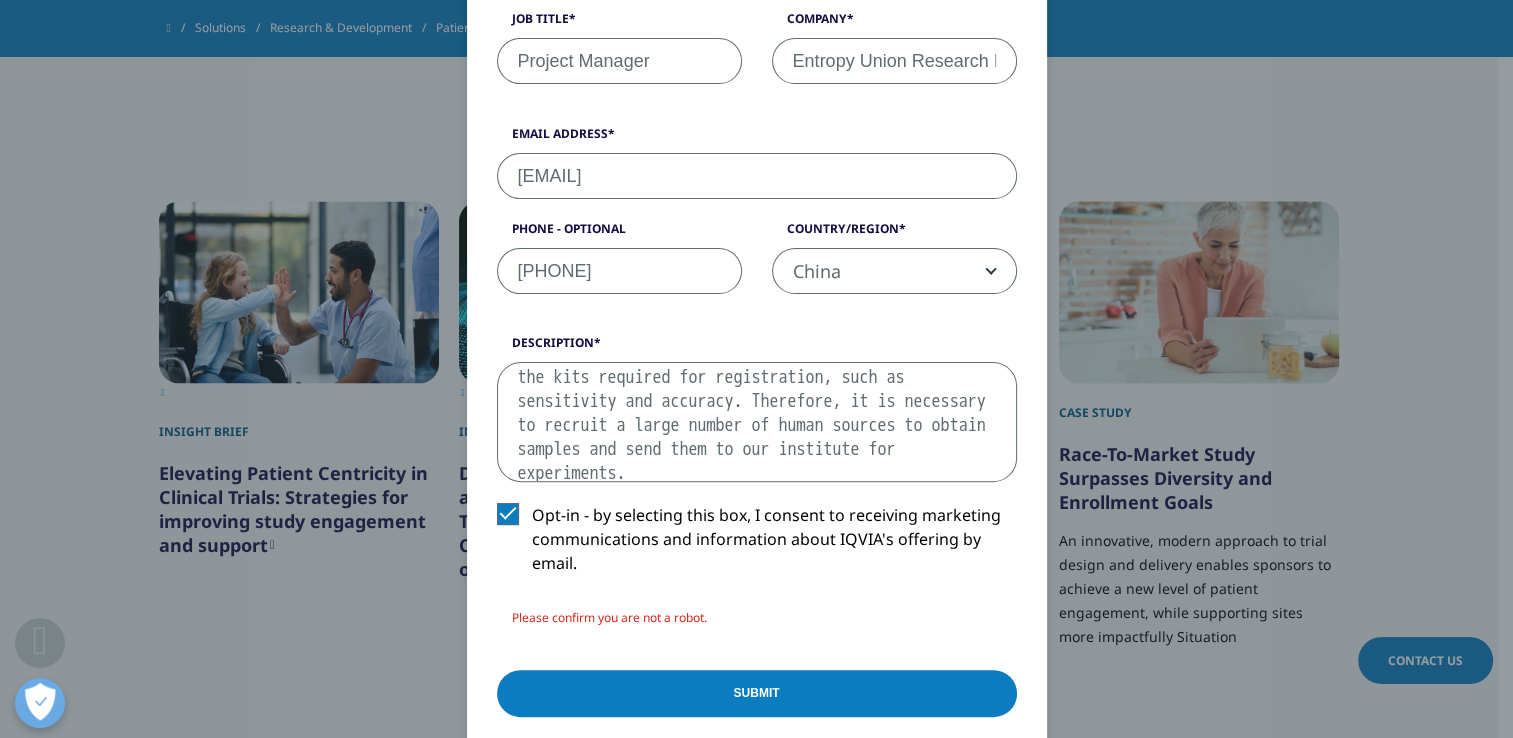 click on "Please confirm you are not a robot." at bounding box center [609, 617] 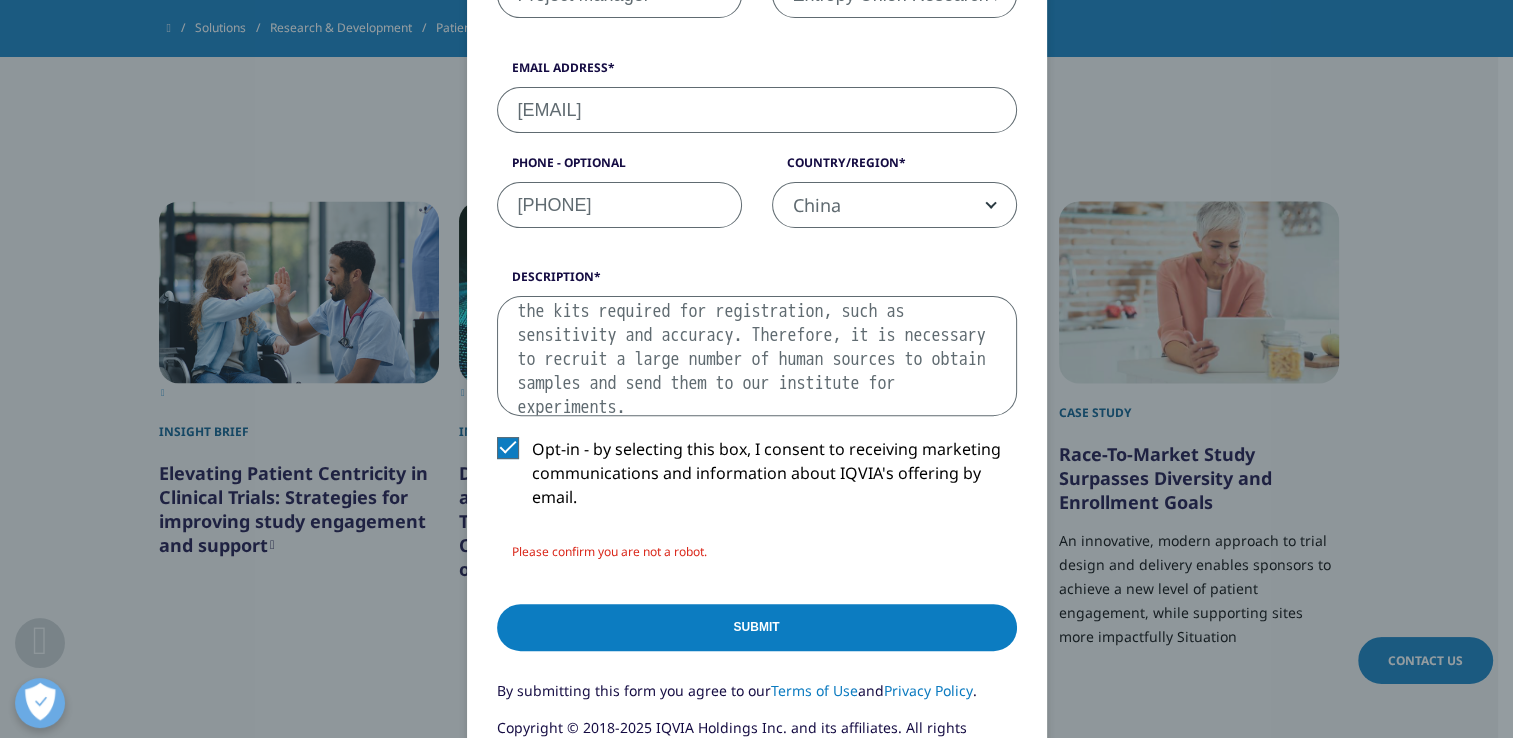 scroll, scrollTop: 615, scrollLeft: 0, axis: vertical 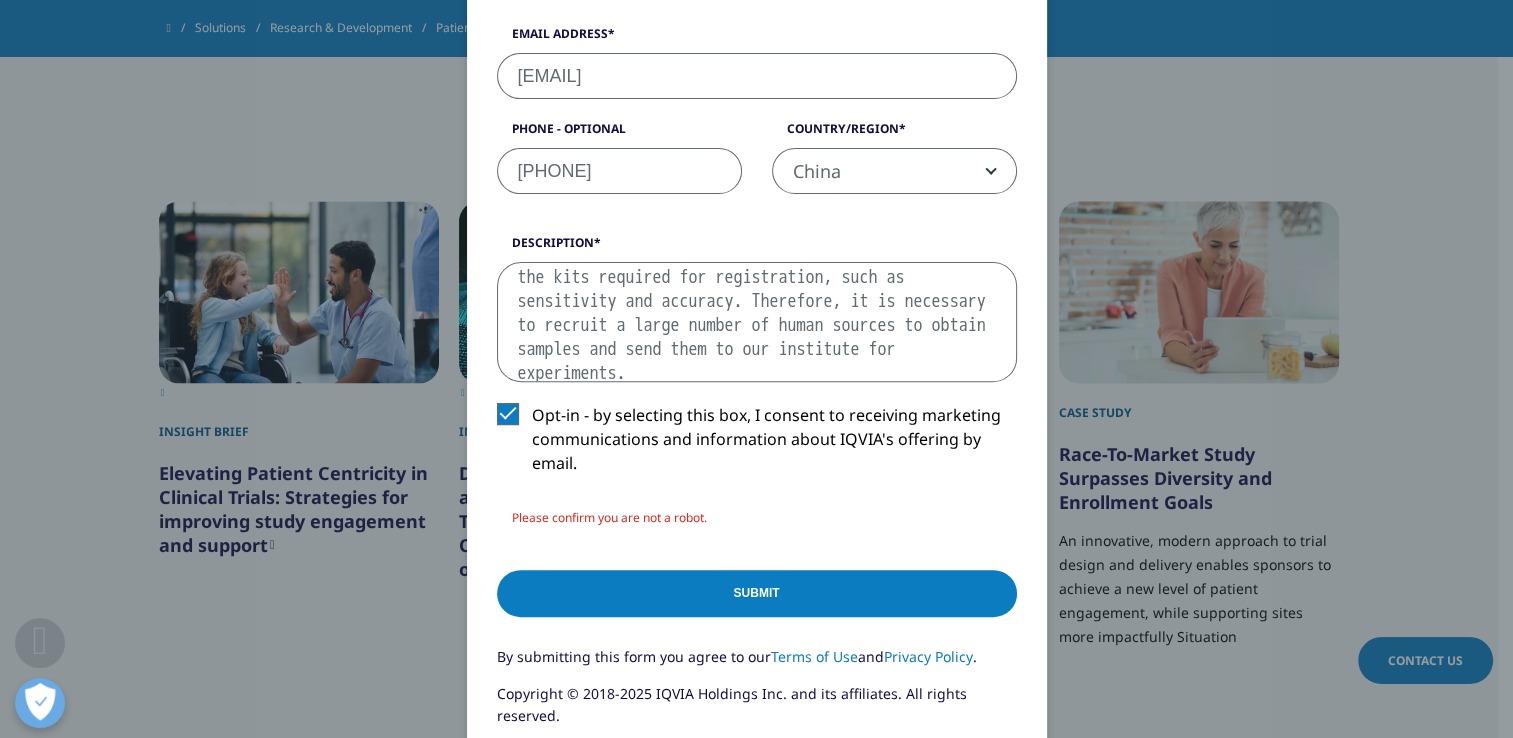 click on "Please confirm you are not a robot." at bounding box center (757, 518) 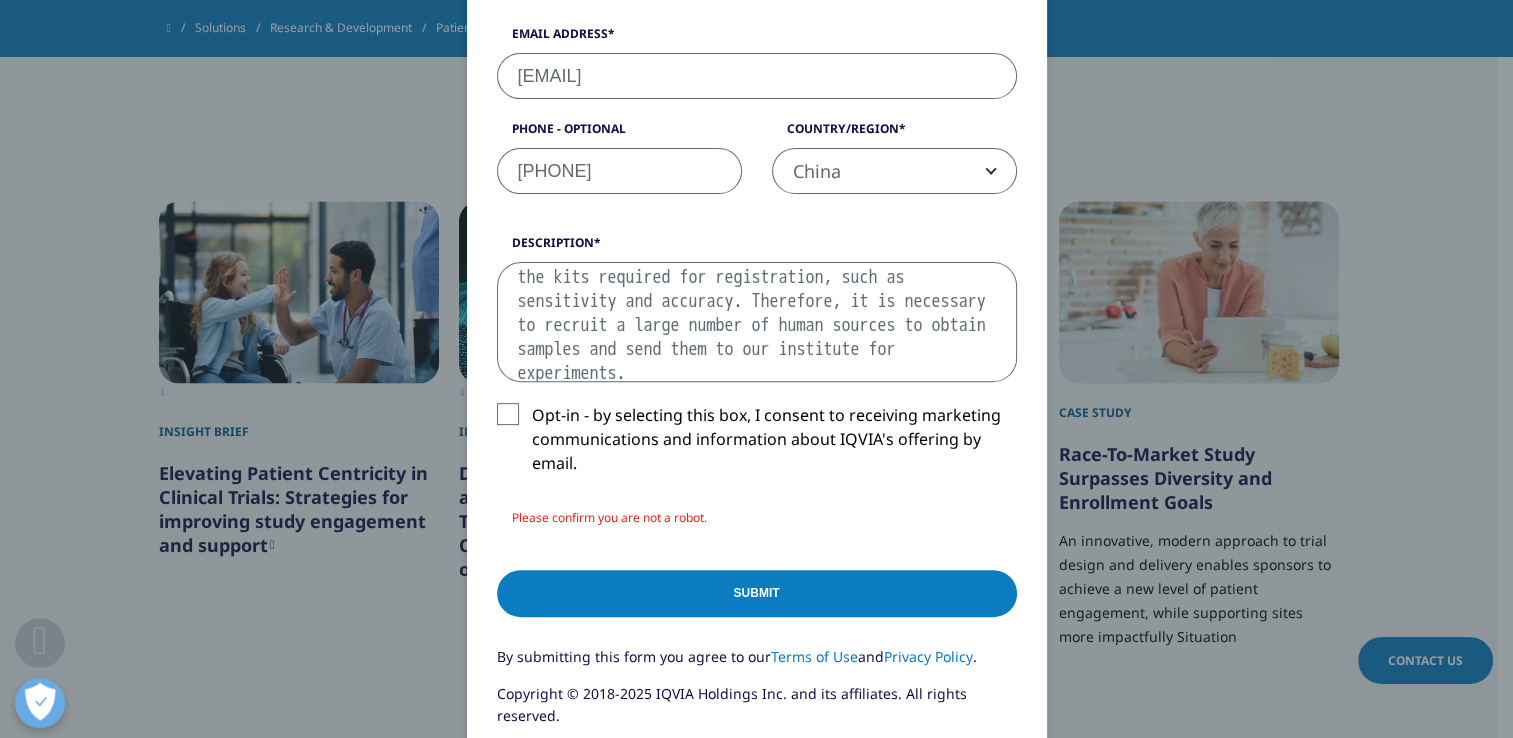 click on "Our laboratory is qualified to use samples in compliance with regulations. The project we are conducting is related to the research and development of the above-mentioned kits, involving the performance evaluation of preclinical experiments for the kits required for registration, such as sensitivity and accuracy. Therefore, it is necessary to recruit a large number of human sources to obtain samples and send them to our institute for experiments." at bounding box center (757, 322) 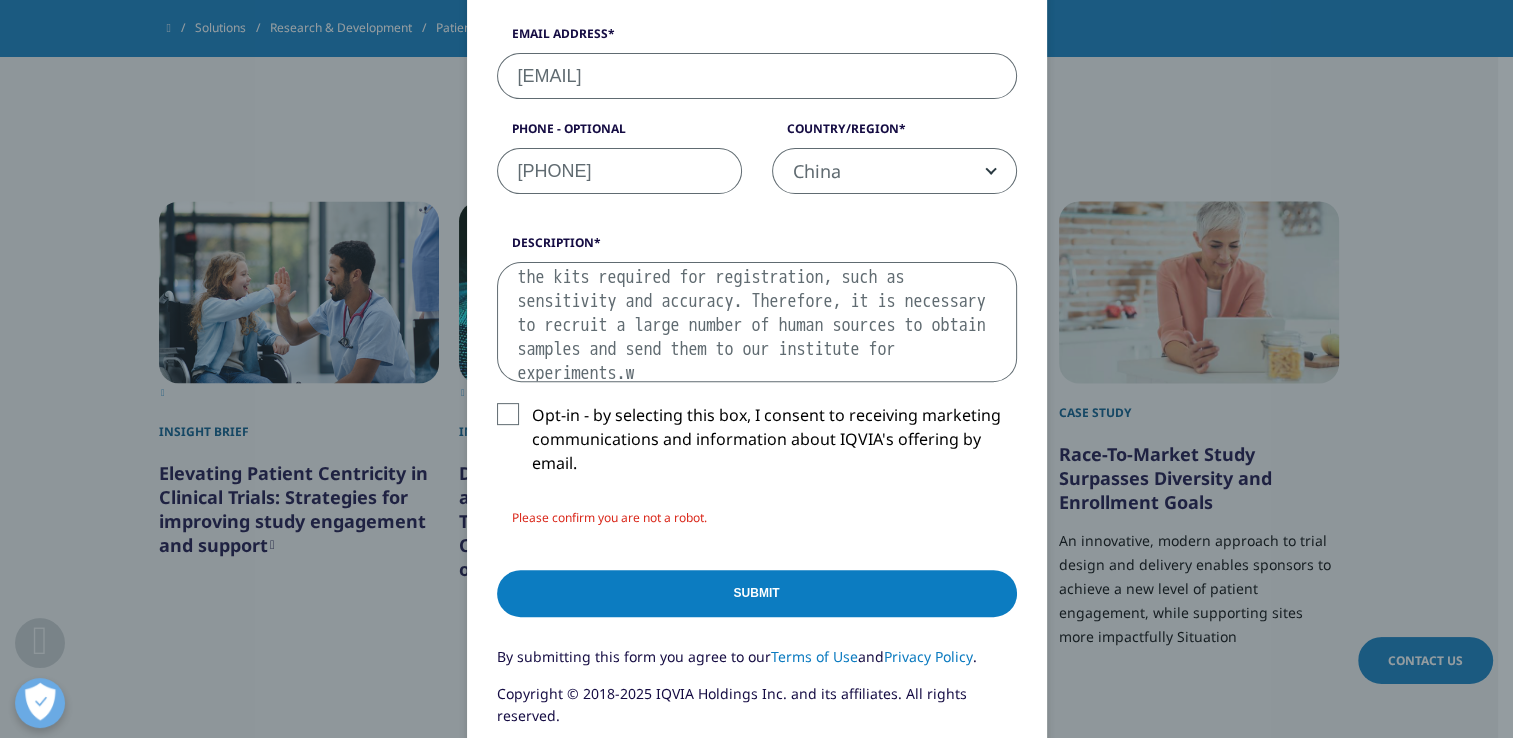 type on "Our laboratory is qualified to use samples in compliance with regulations. The project we are conducting is related to the research and development of the above-mentioned kits, involving the performance evaluation of preclinical experiments for the kits required for registration, such as sensitivity and accuracy. Therefore, it is necessary to recruit a large number of human sources to obtain samples and send them to our institute for experiments." 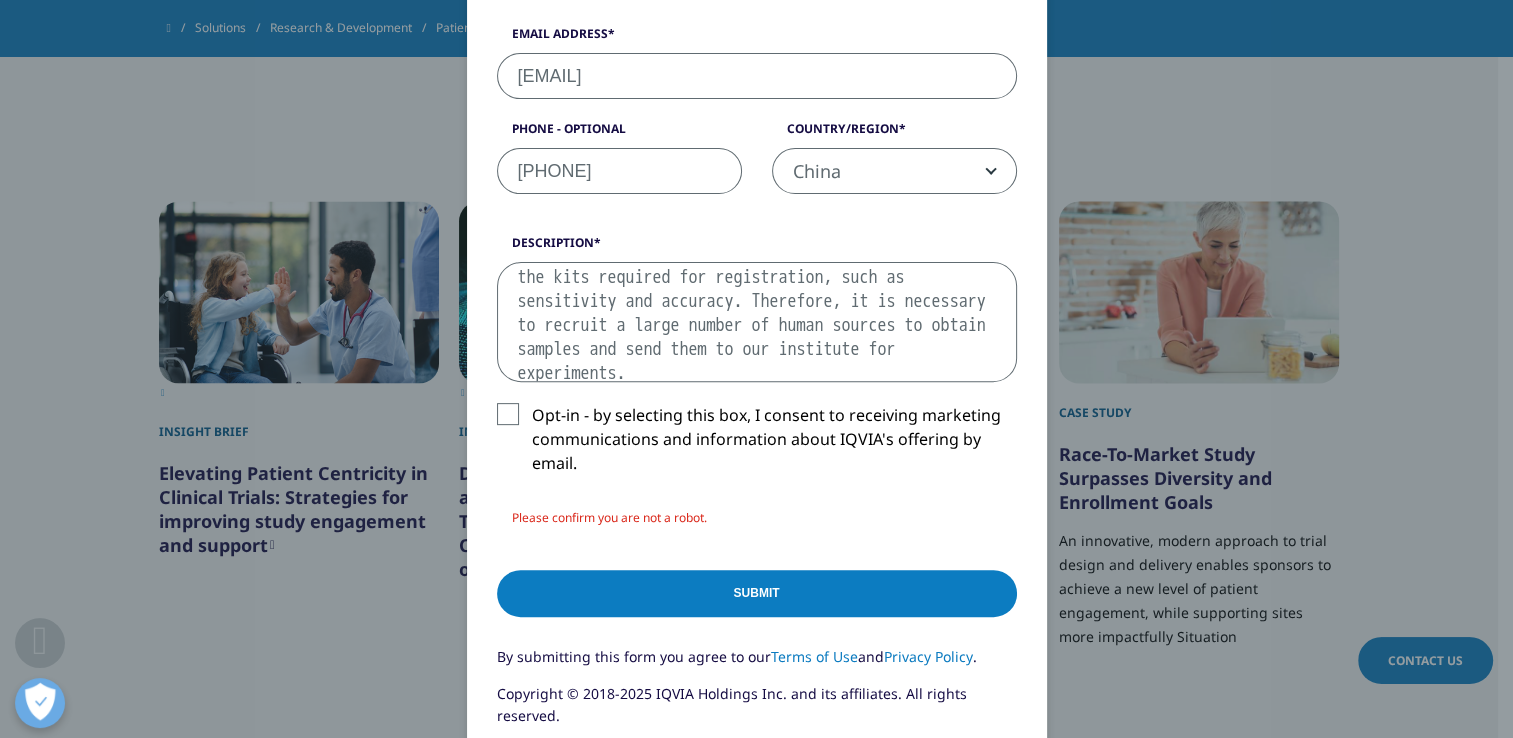 click on "Opt-in - by selecting this box, I consent to receiving marketing communications and information about IQVIA's offering by email." at bounding box center (757, 444) 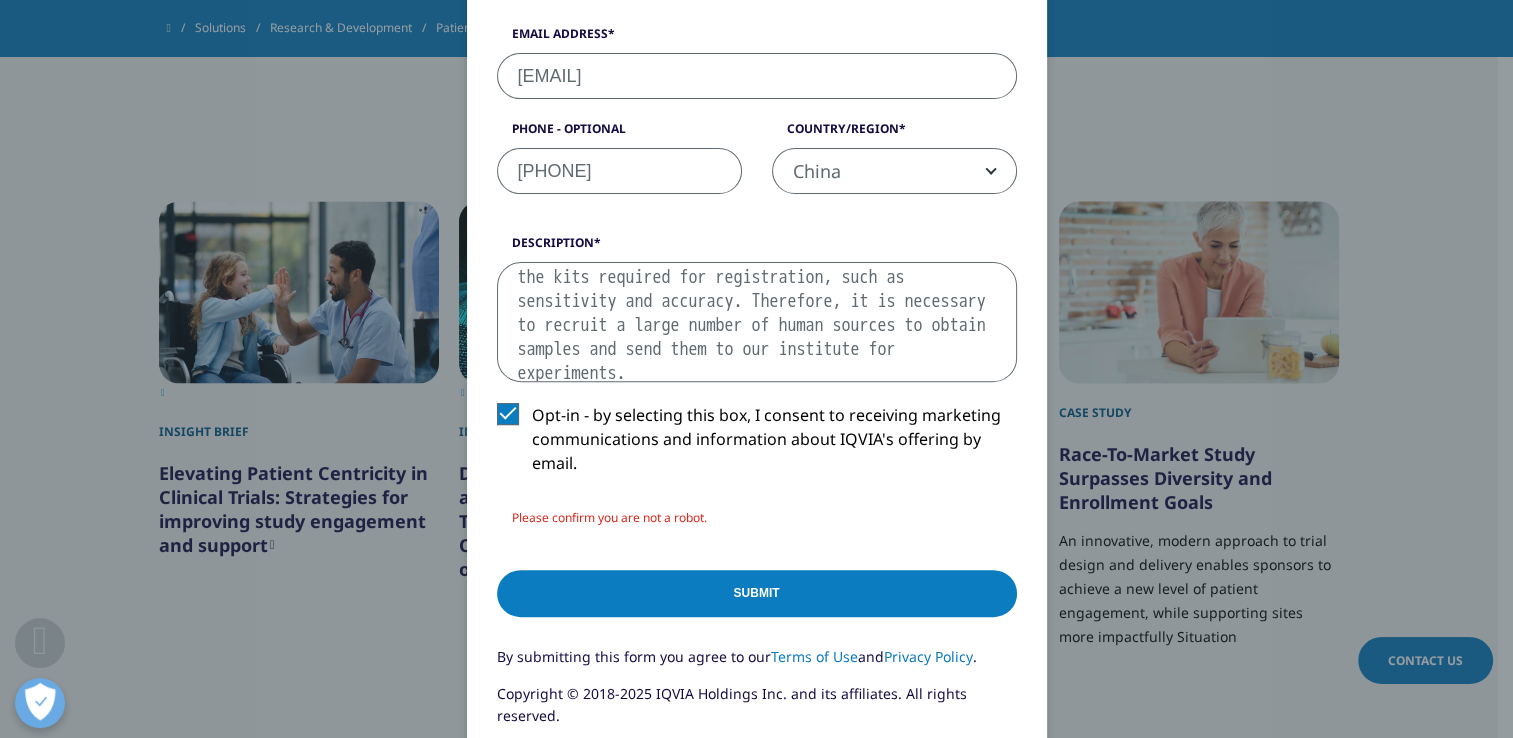 click on "Submit" at bounding box center [757, 593] 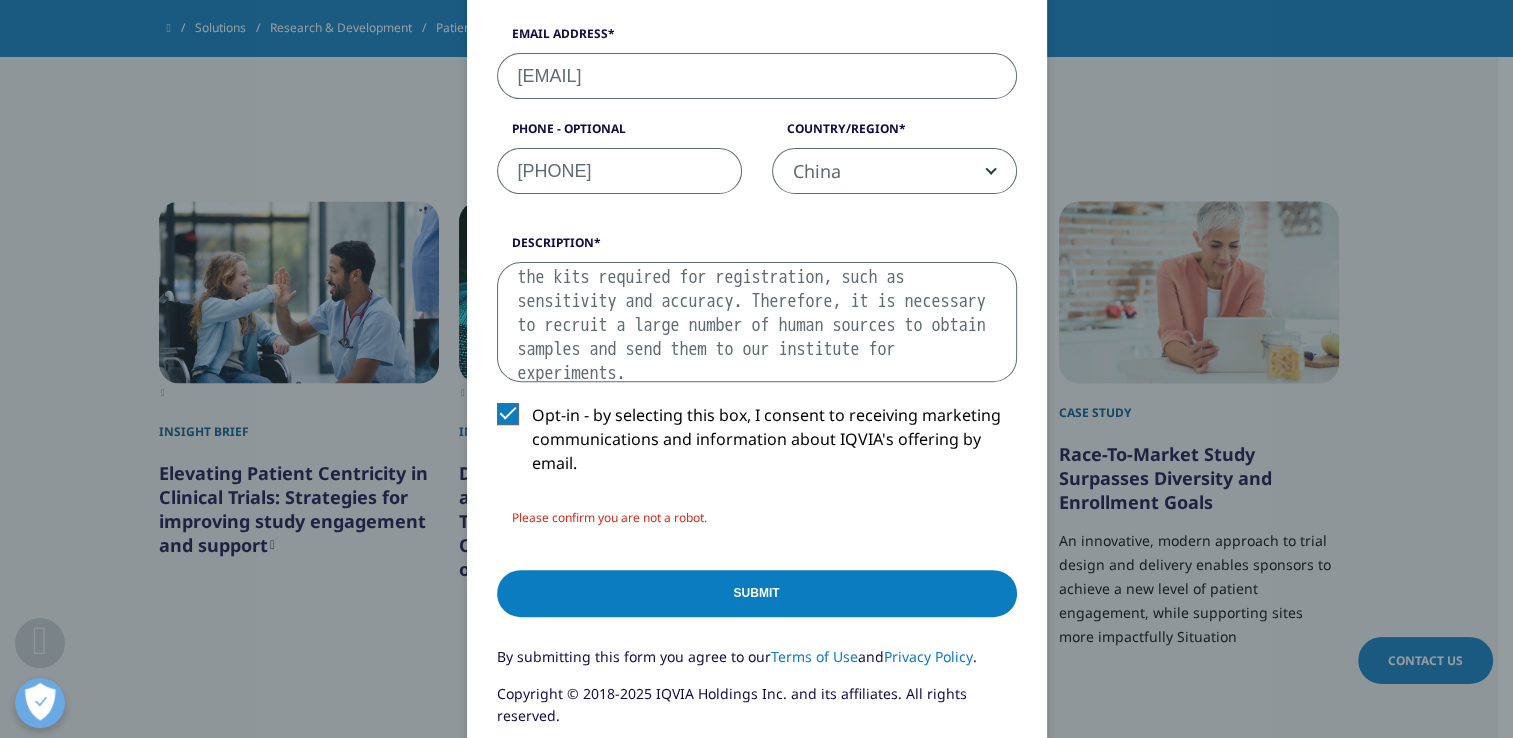 click on "Submit" at bounding box center [757, 593] 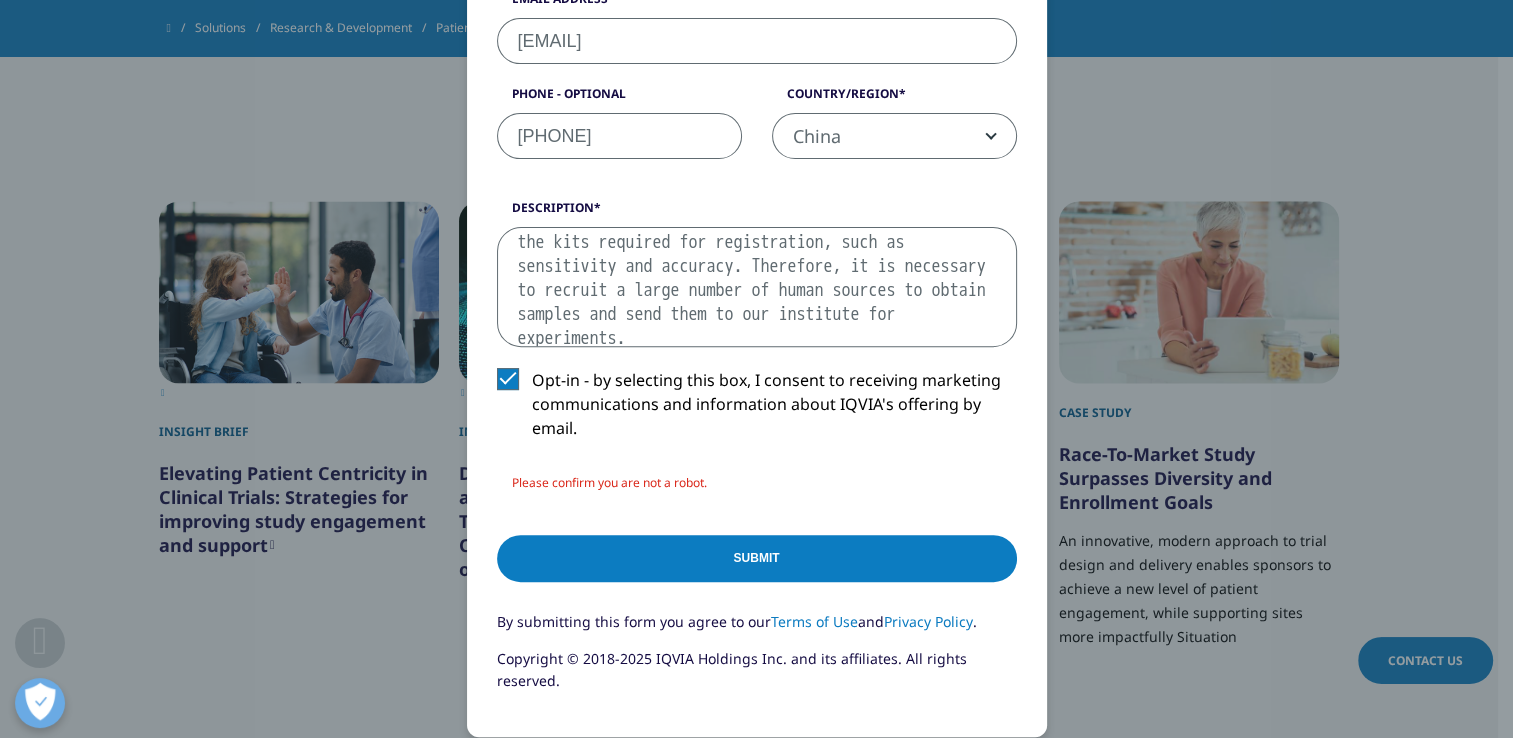 scroll, scrollTop: 700, scrollLeft: 0, axis: vertical 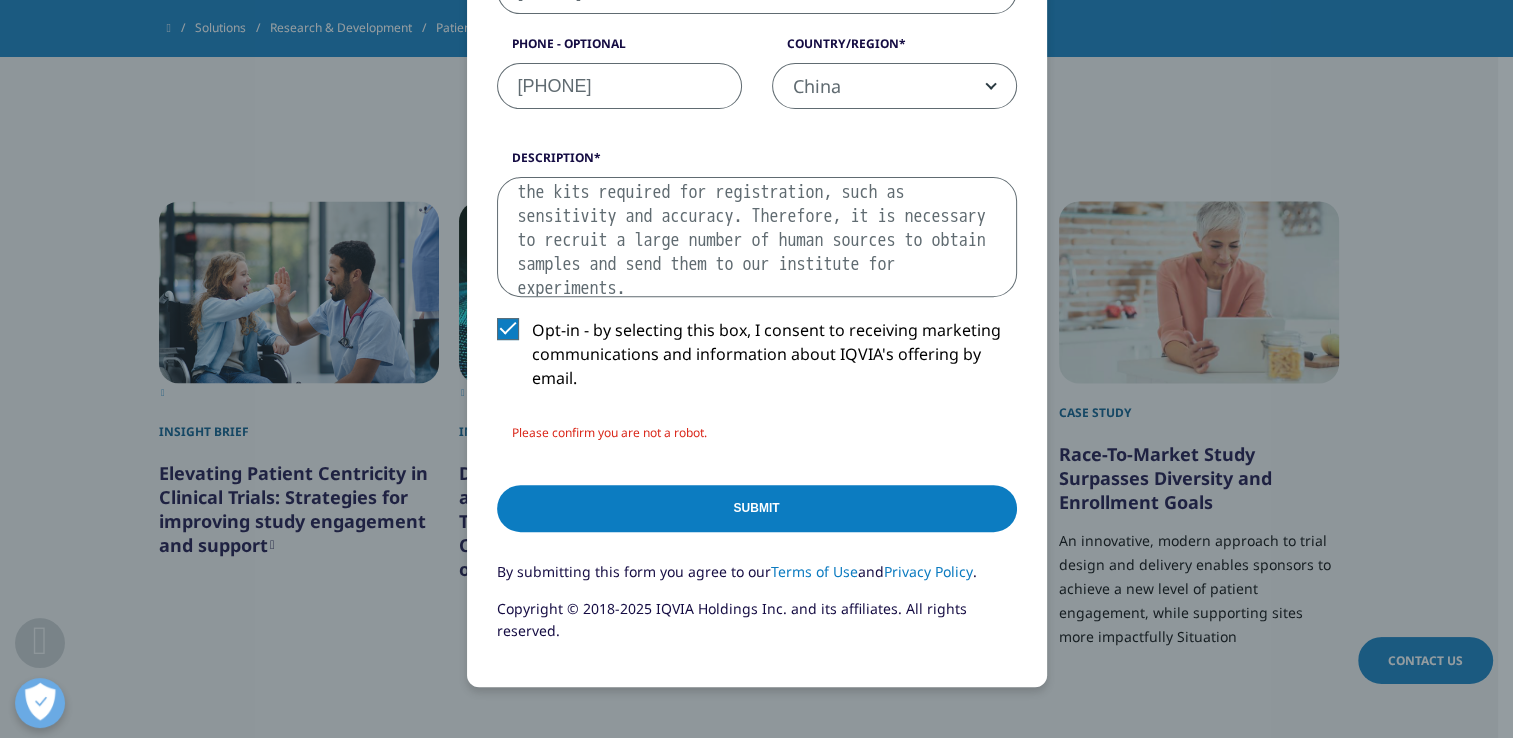 click on "Submit" at bounding box center [757, 508] 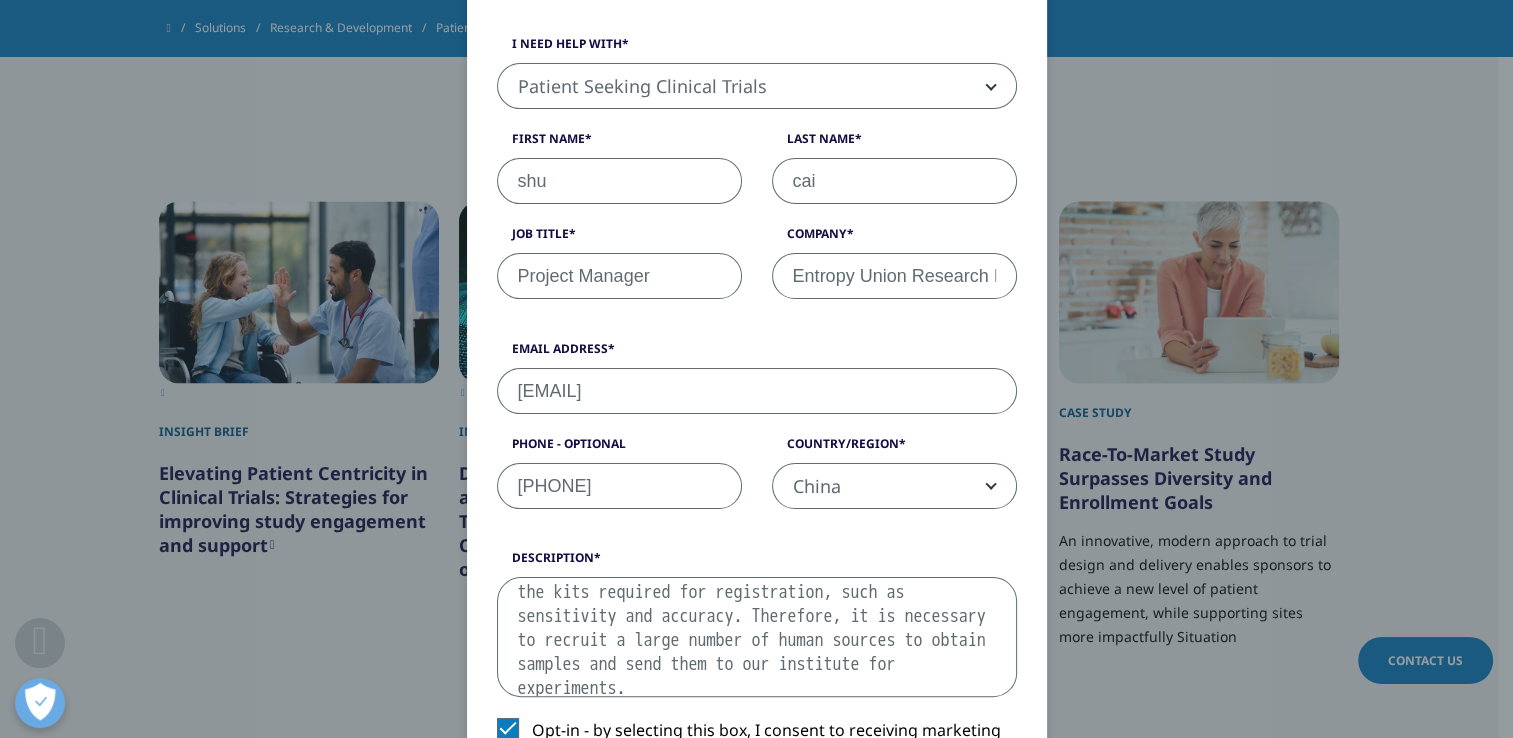 scroll, scrollTop: 200, scrollLeft: 0, axis: vertical 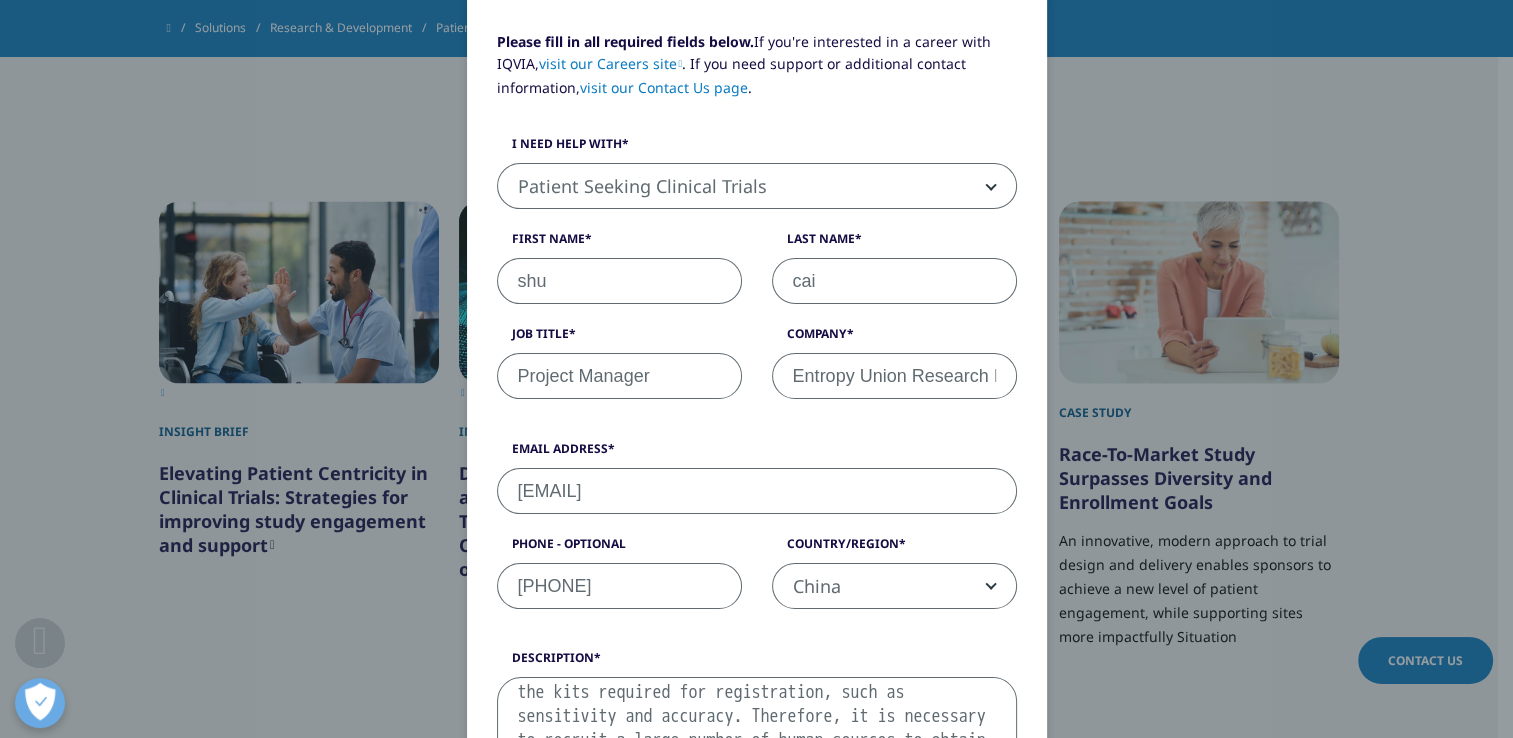 click on "shu" at bounding box center [619, 281] 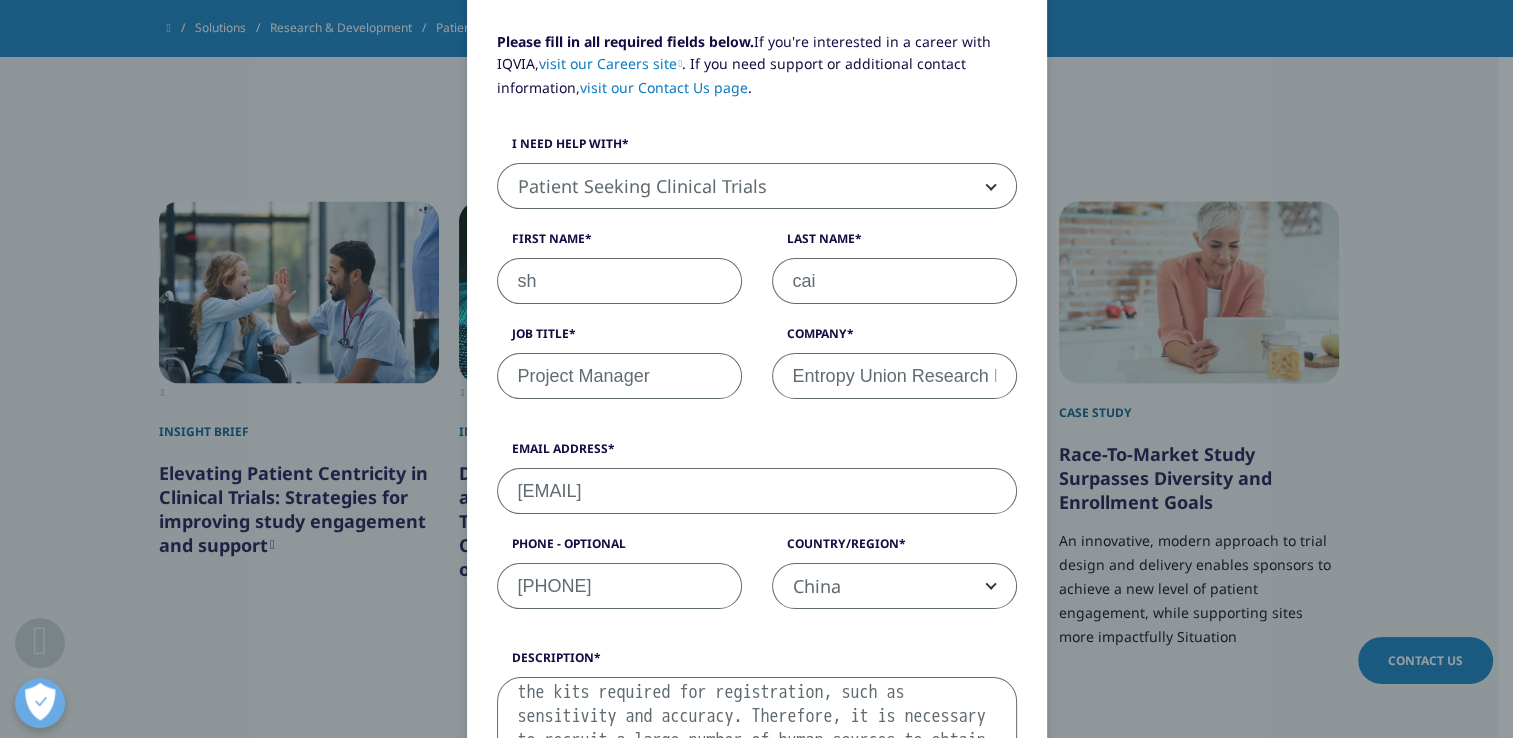 type on "s" 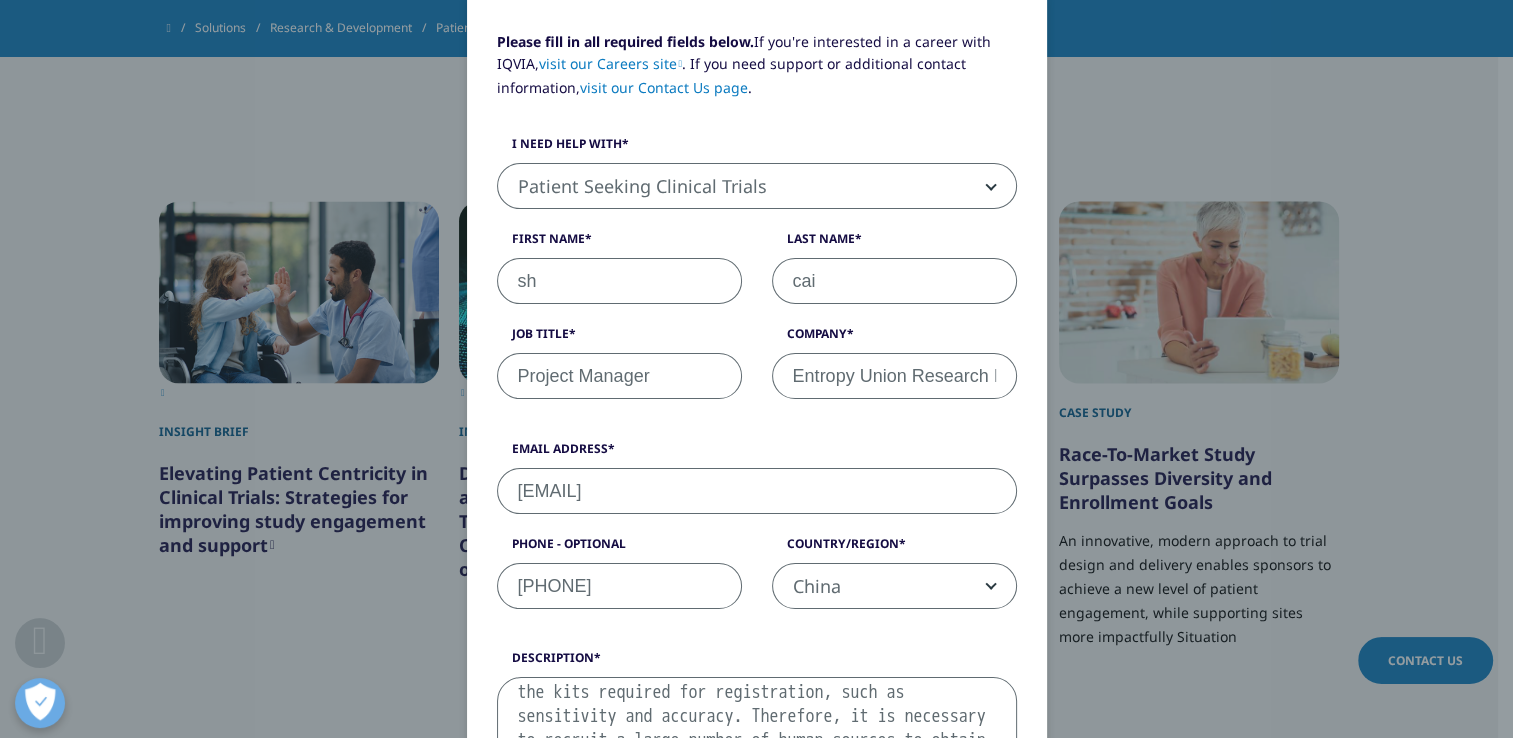type on "shu" 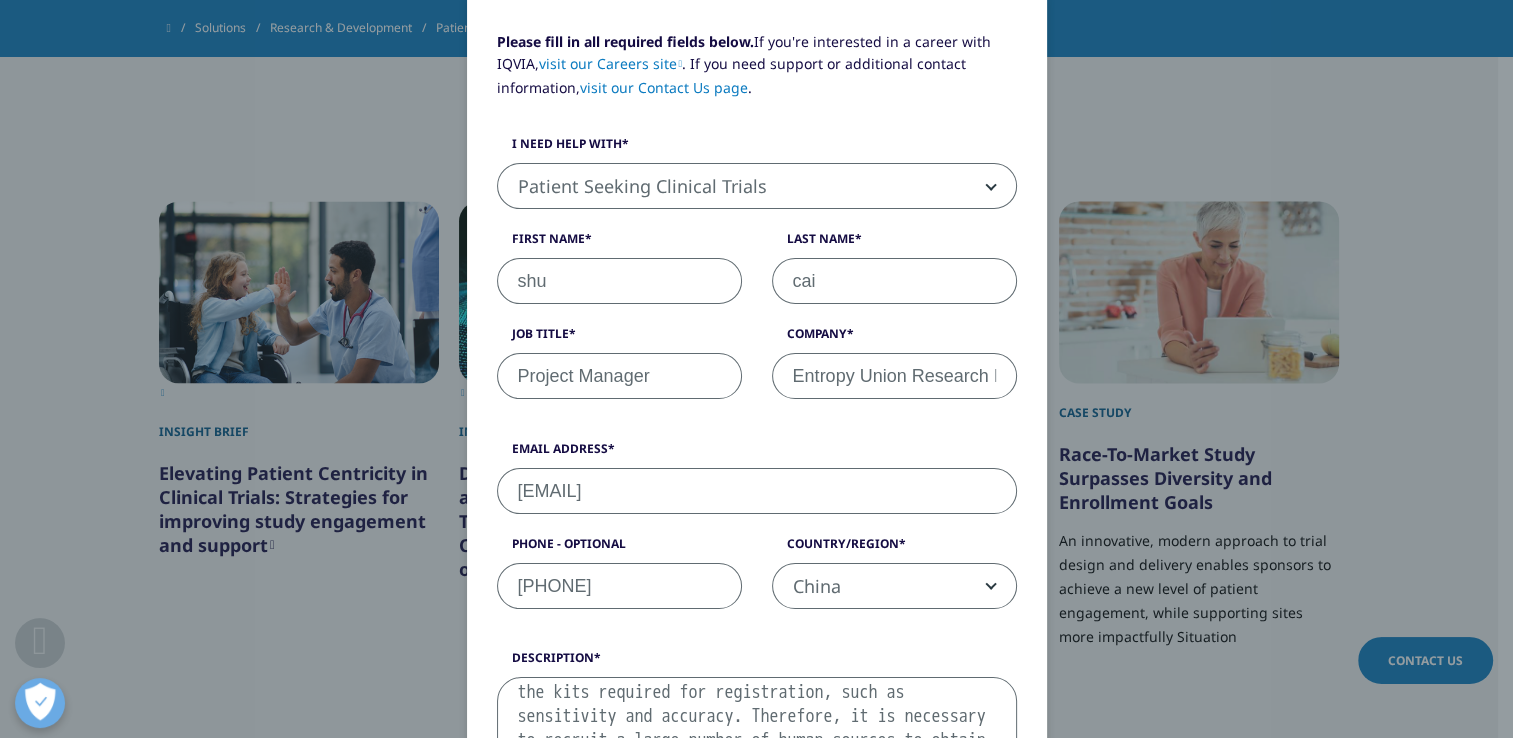 click on "cai" at bounding box center [894, 281] 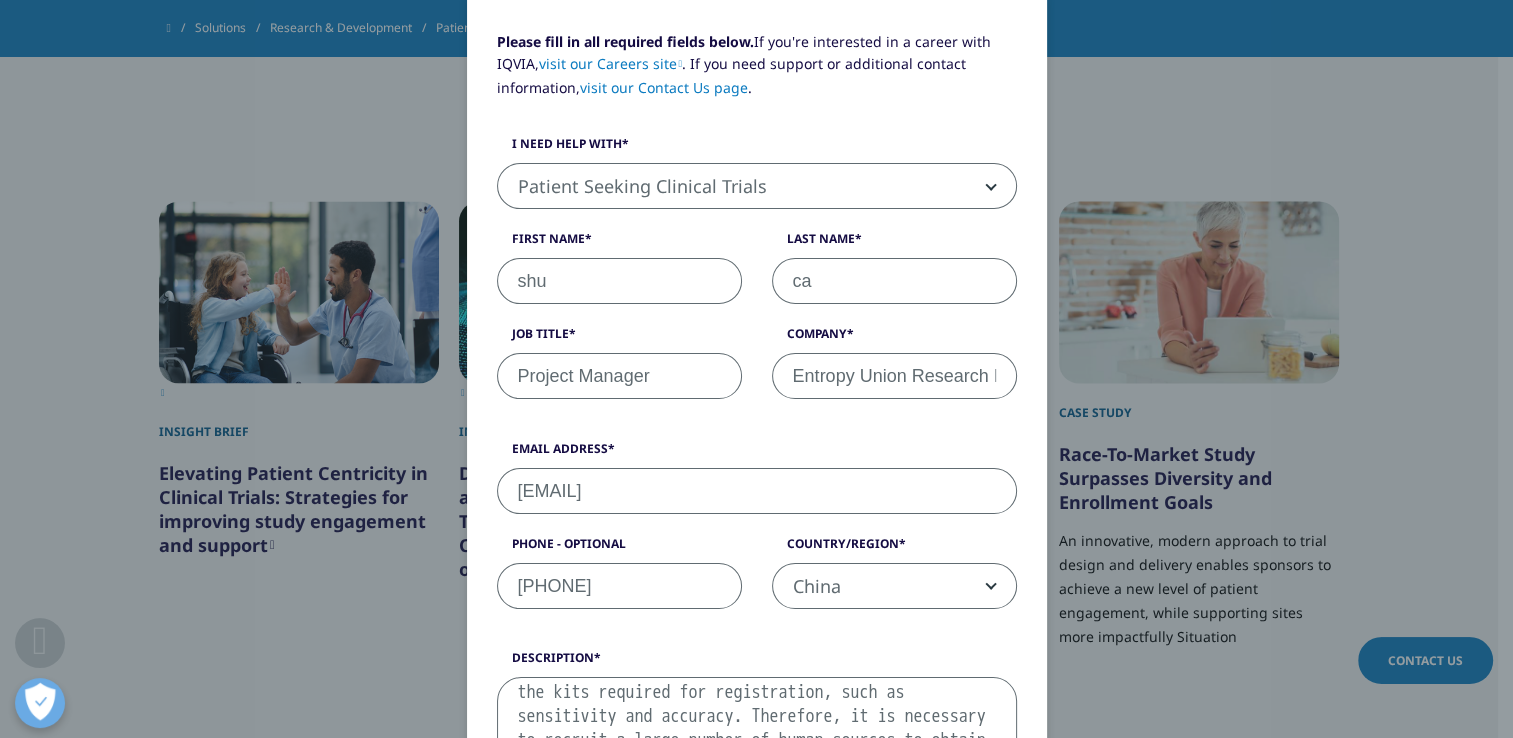 type on "cai" 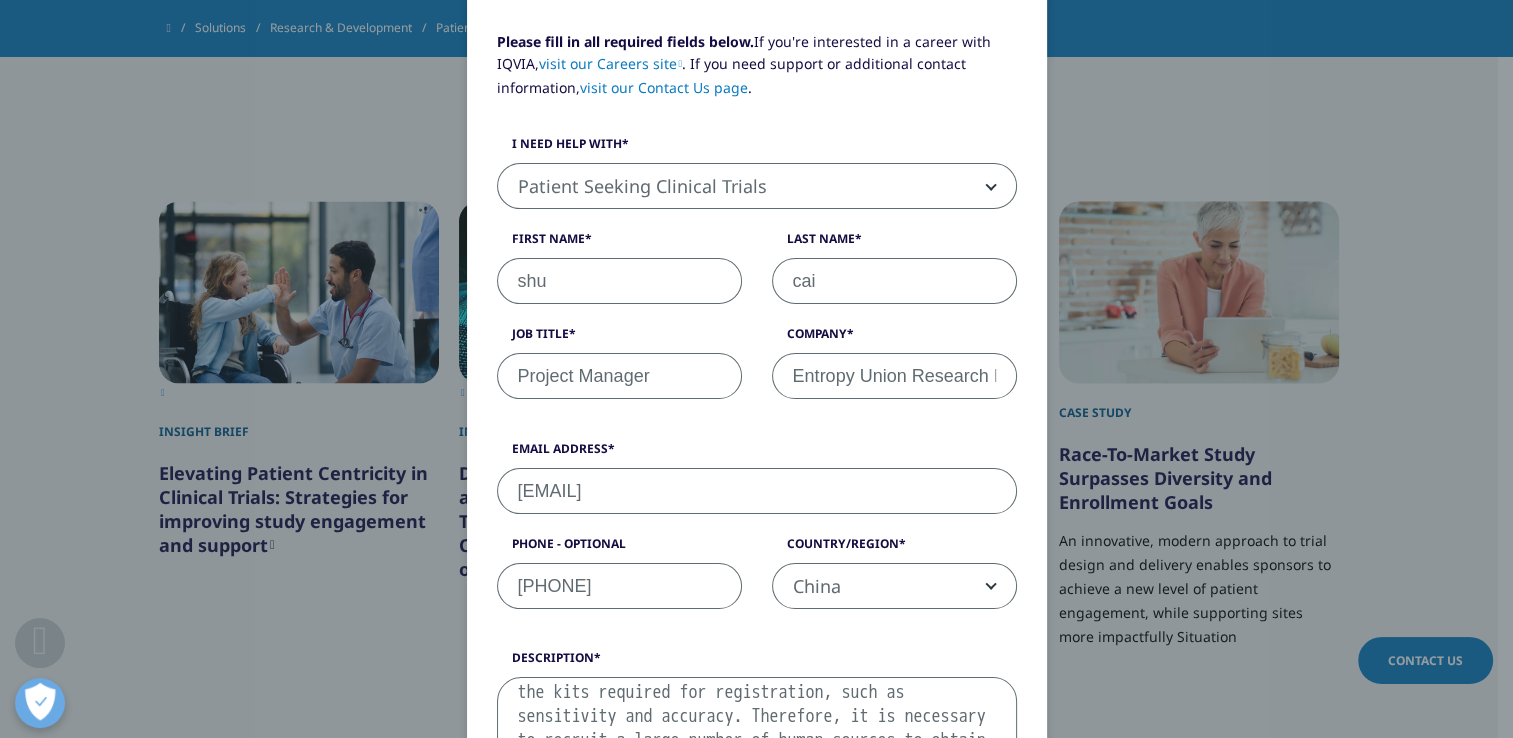 click on "Entropy Union Research Institute" at bounding box center (894, 376) 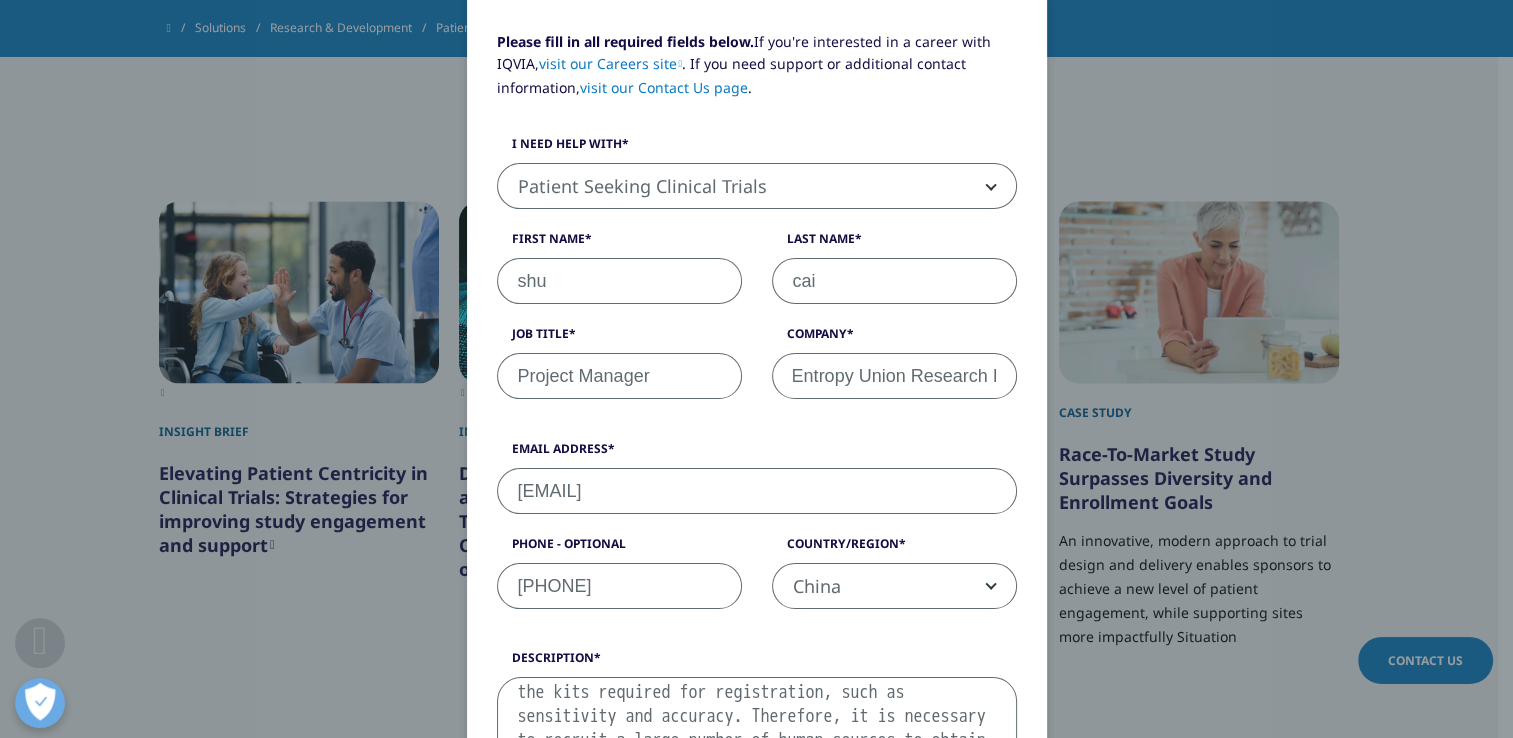 scroll, scrollTop: 0, scrollLeft: 0, axis: both 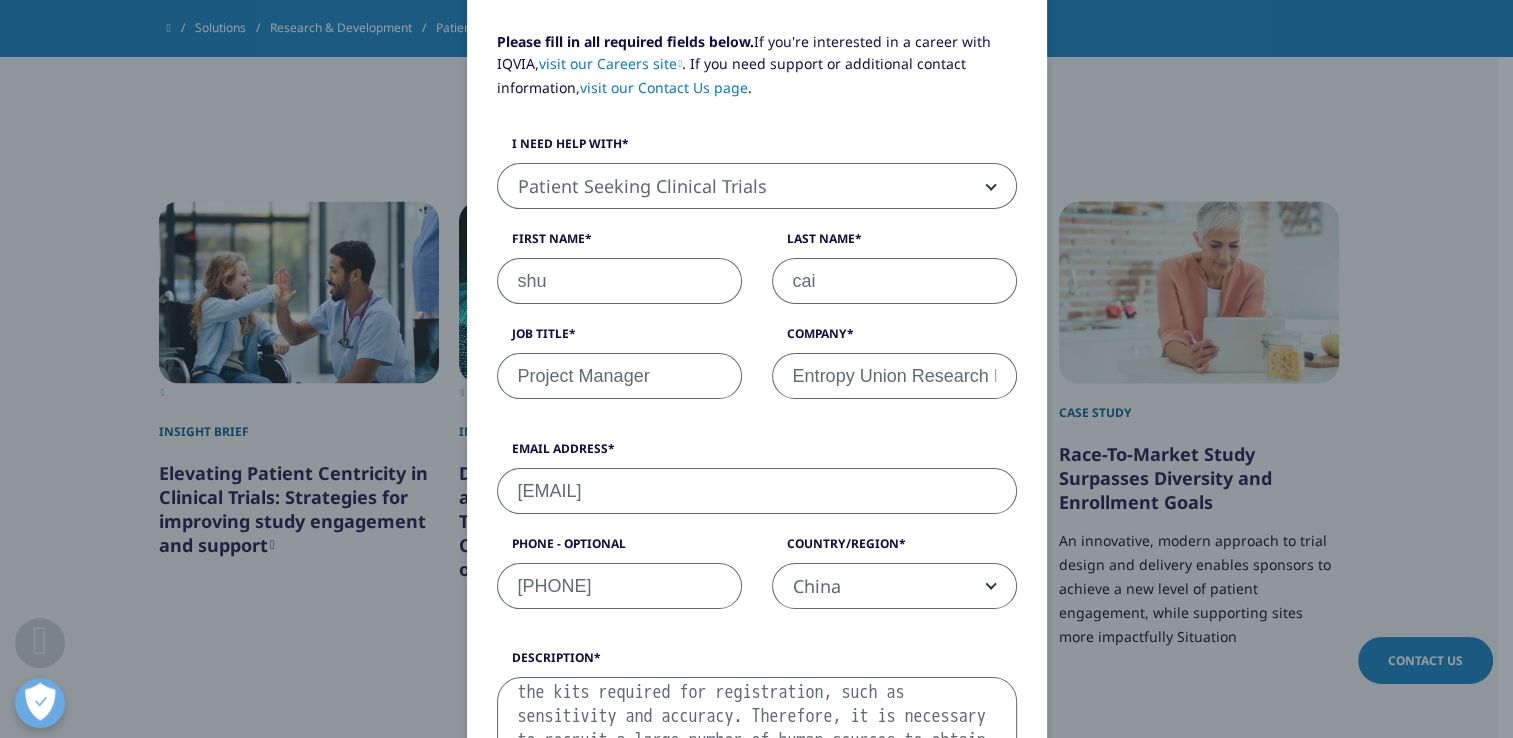 drag, startPoint x: 982, startPoint y: 373, endPoint x: 731, endPoint y: 366, distance: 251.0976 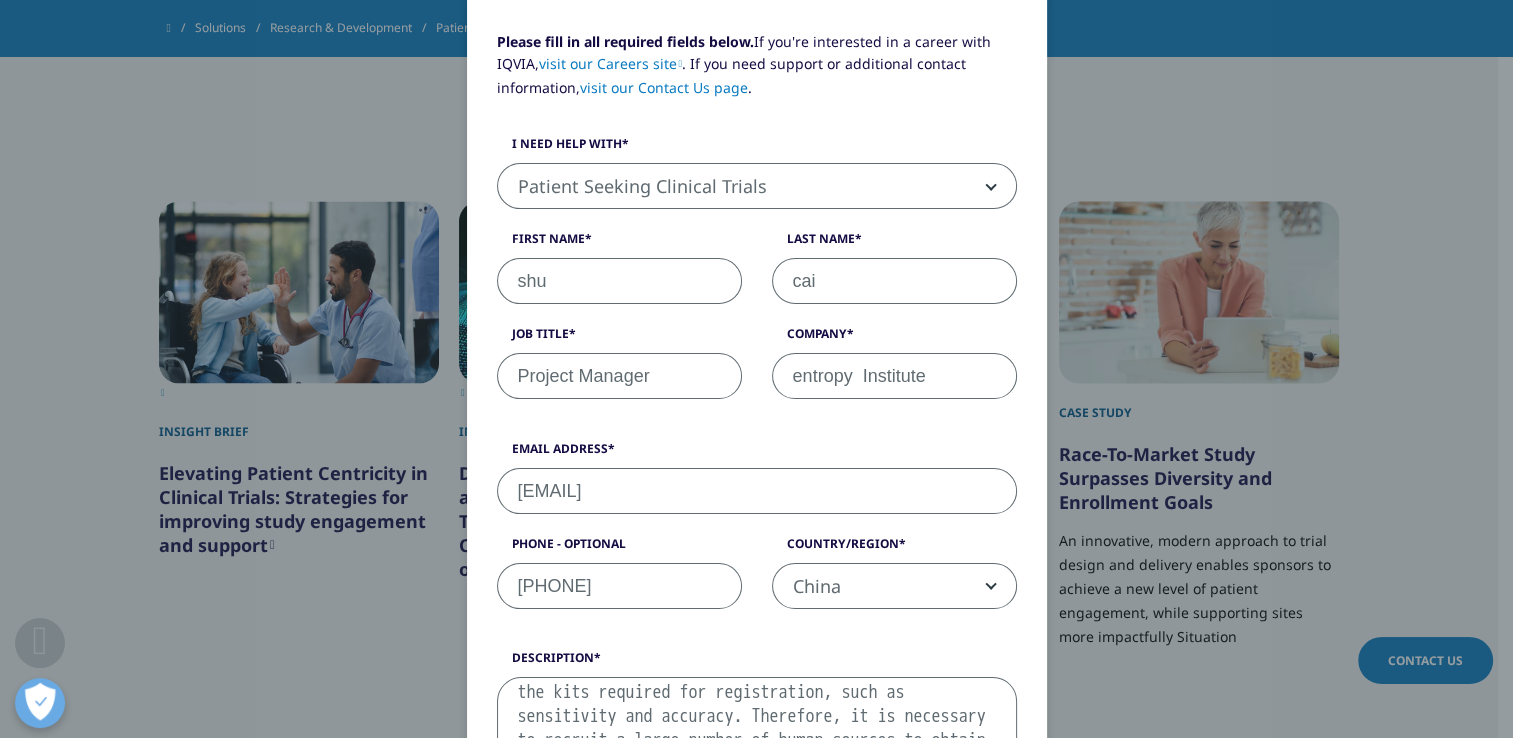 paste on "Union Research Institute" 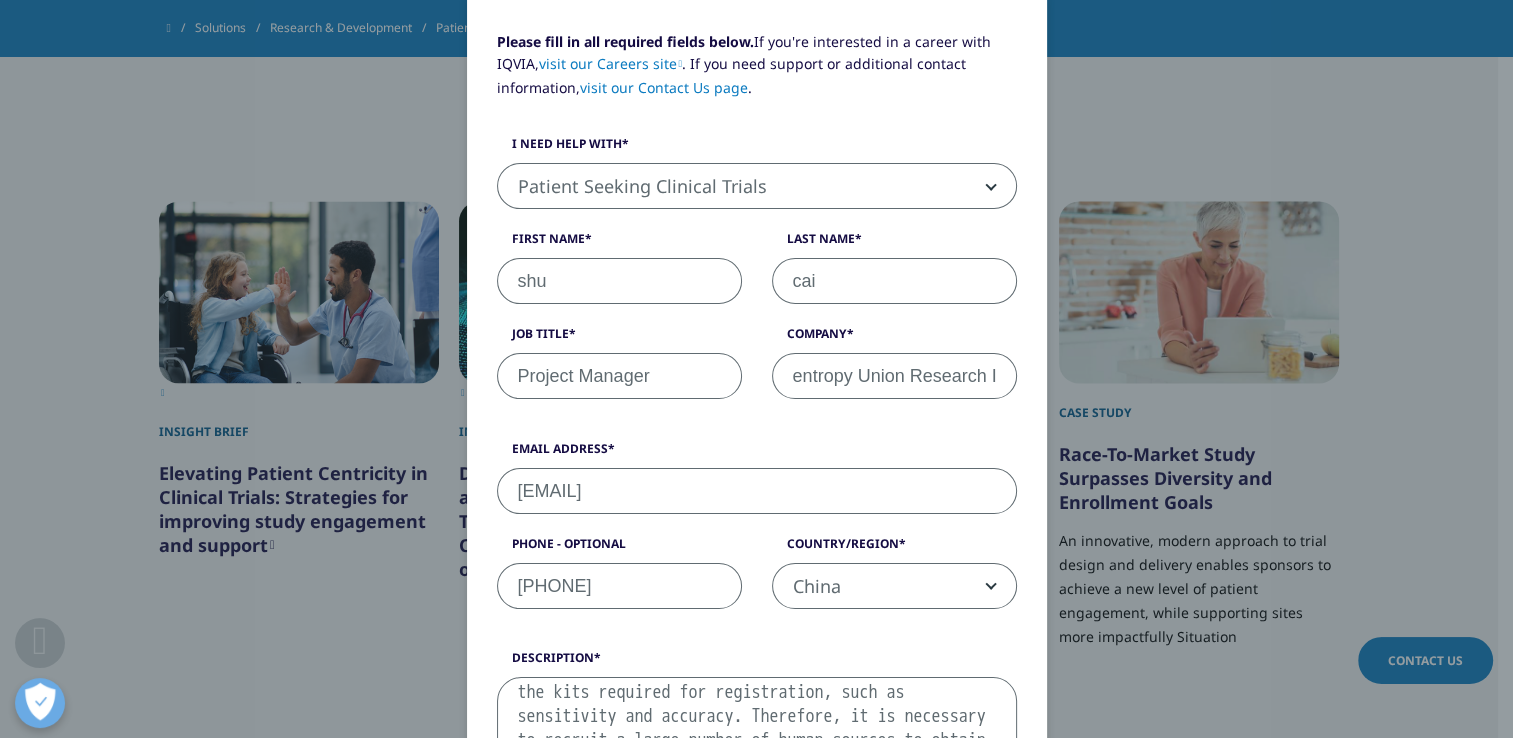 scroll, scrollTop: 0, scrollLeft: 59, axis: horizontal 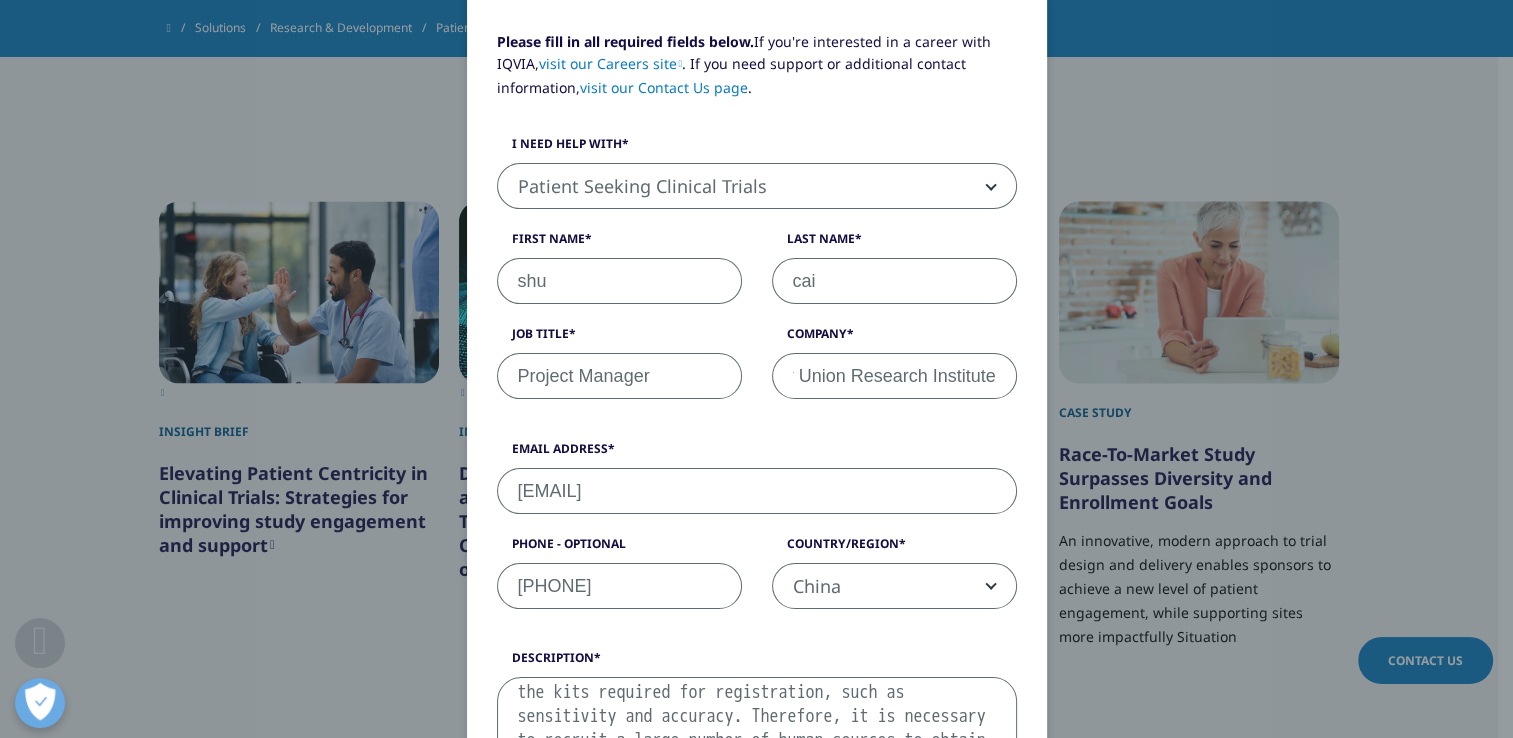 click on "entropy Union Research Institute Institute" at bounding box center (894, 376) 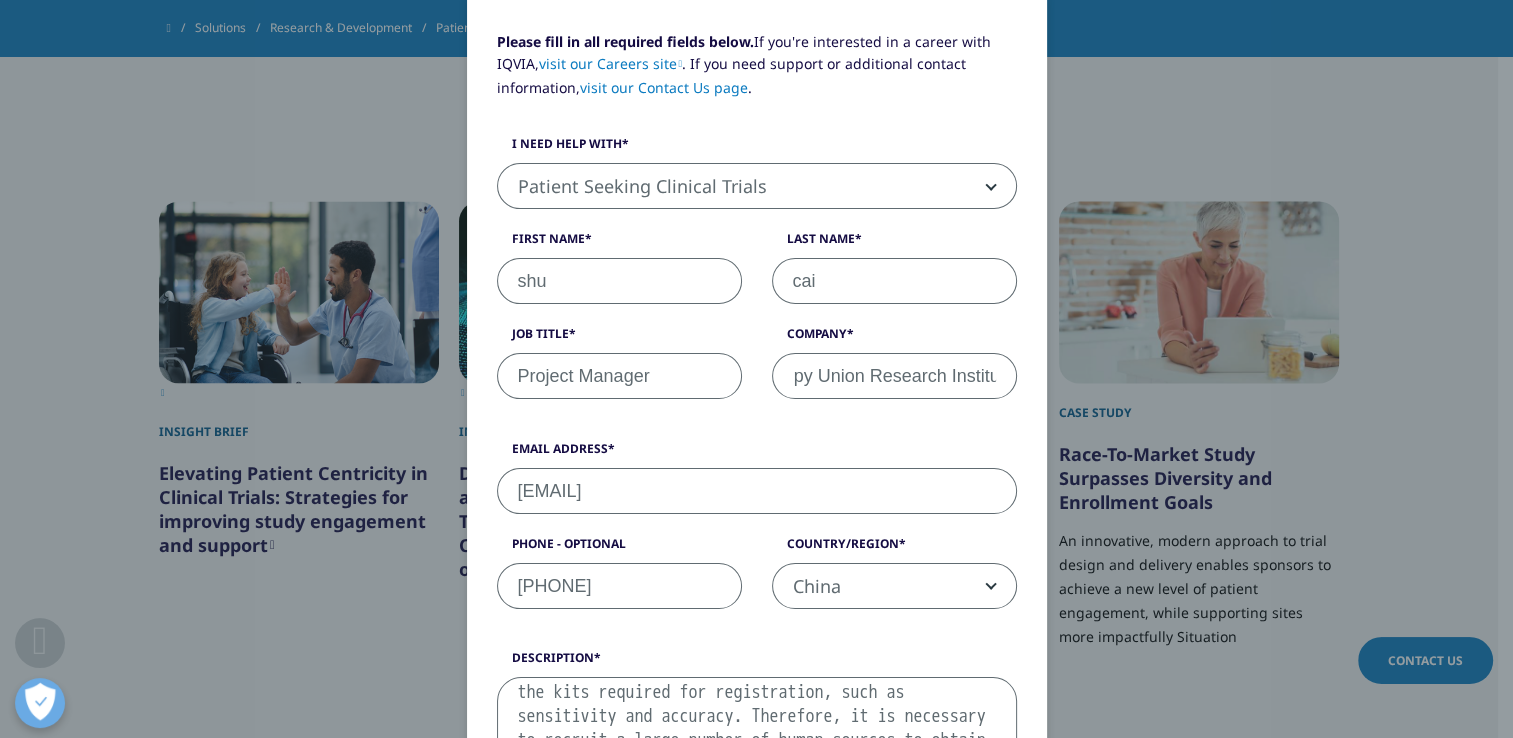 scroll, scrollTop: 0, scrollLeft: 0, axis: both 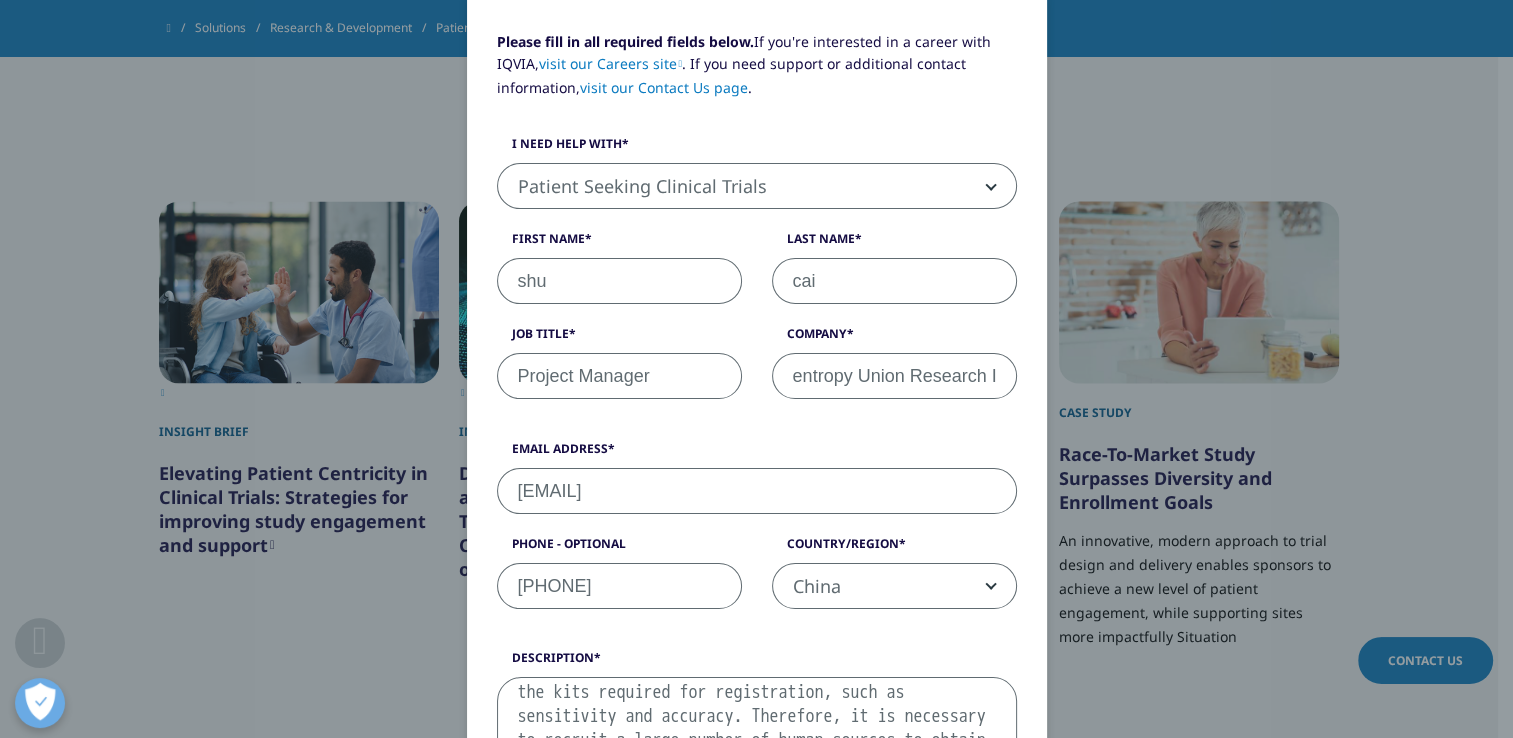 type on "entropy Union Research Institute Institute" 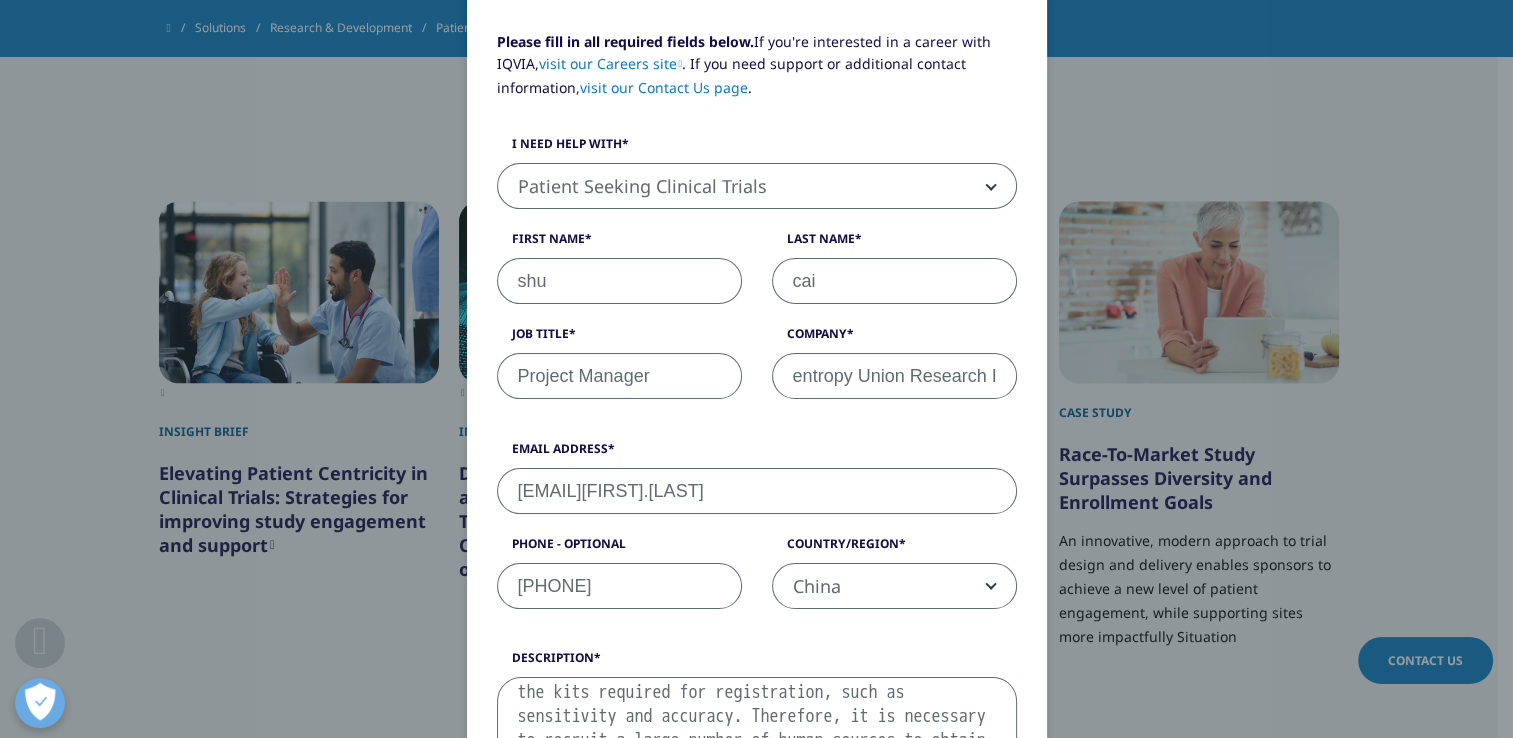 drag, startPoint x: 568, startPoint y: 485, endPoint x: 676, endPoint y: 486, distance: 108.00463 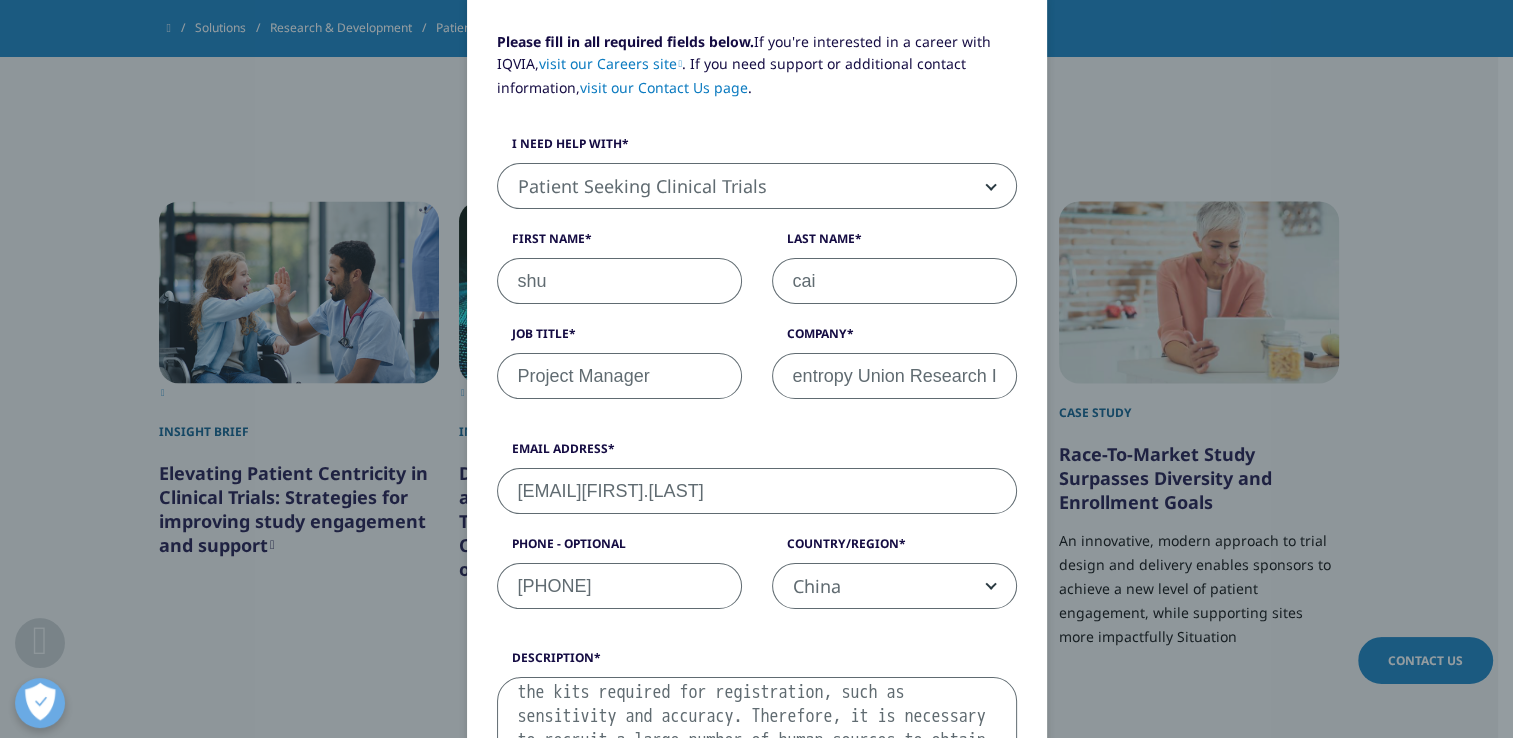 click on "[EMAIL][FIRST].[LAST]" at bounding box center [757, 491] 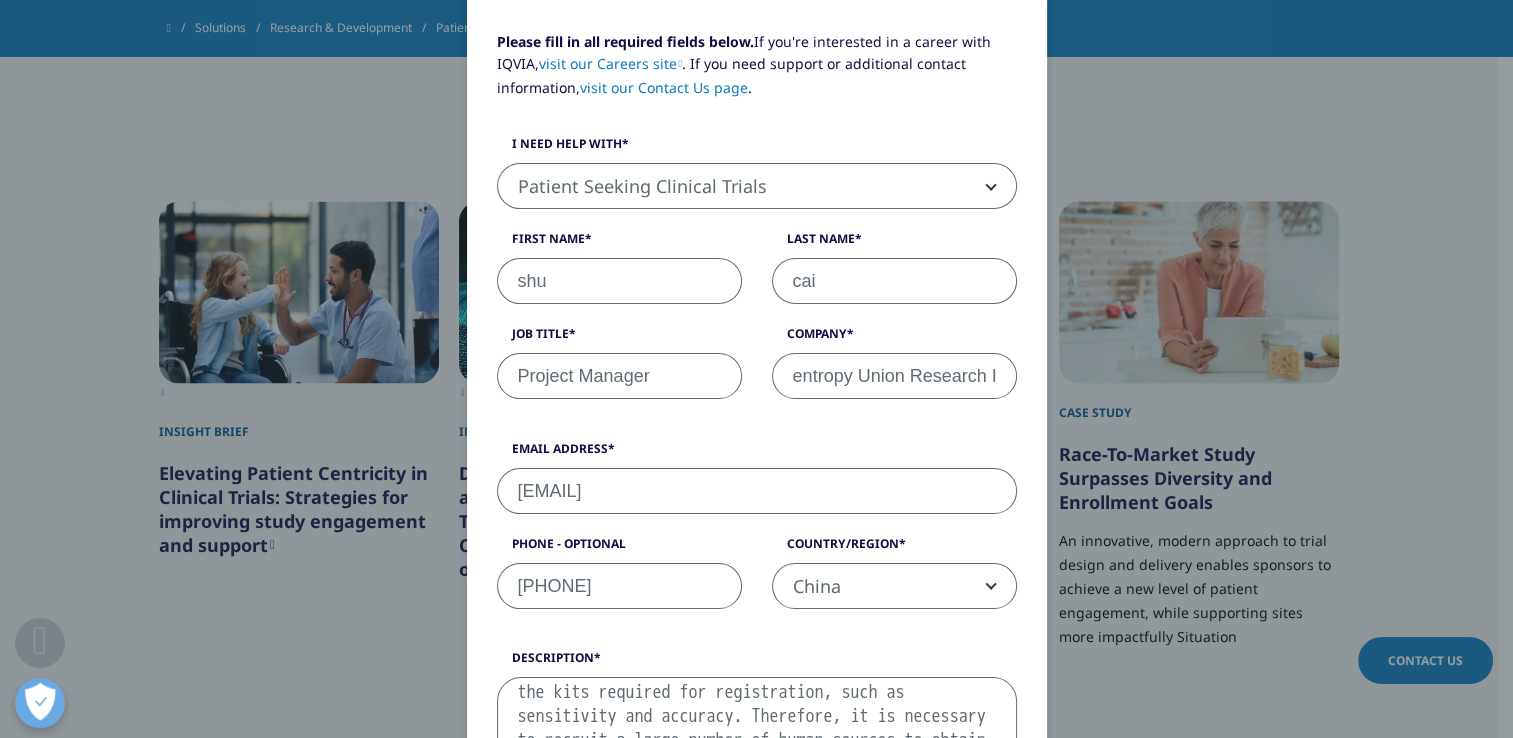 click on "[EMAIL]" at bounding box center [757, 491] 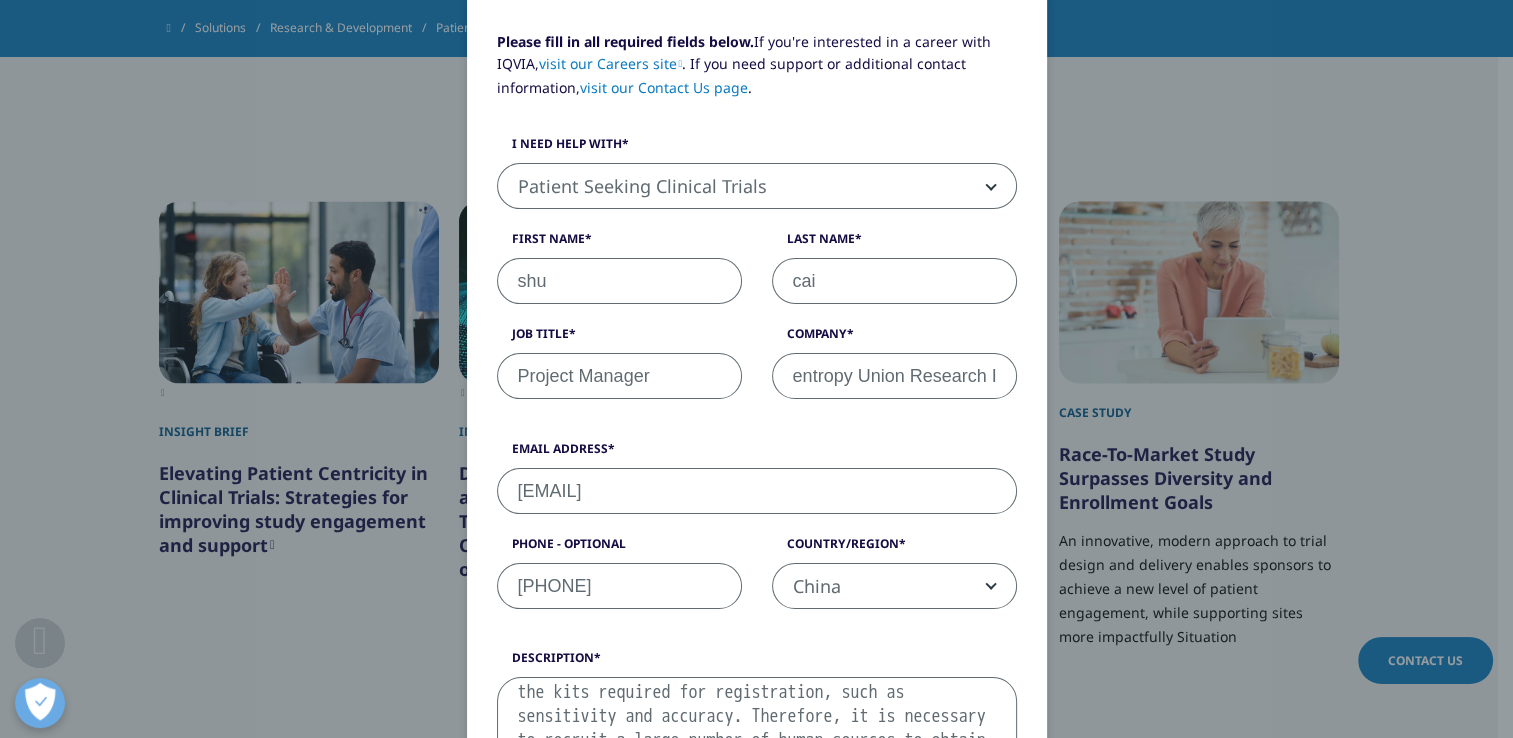 type on "[PHONE]" 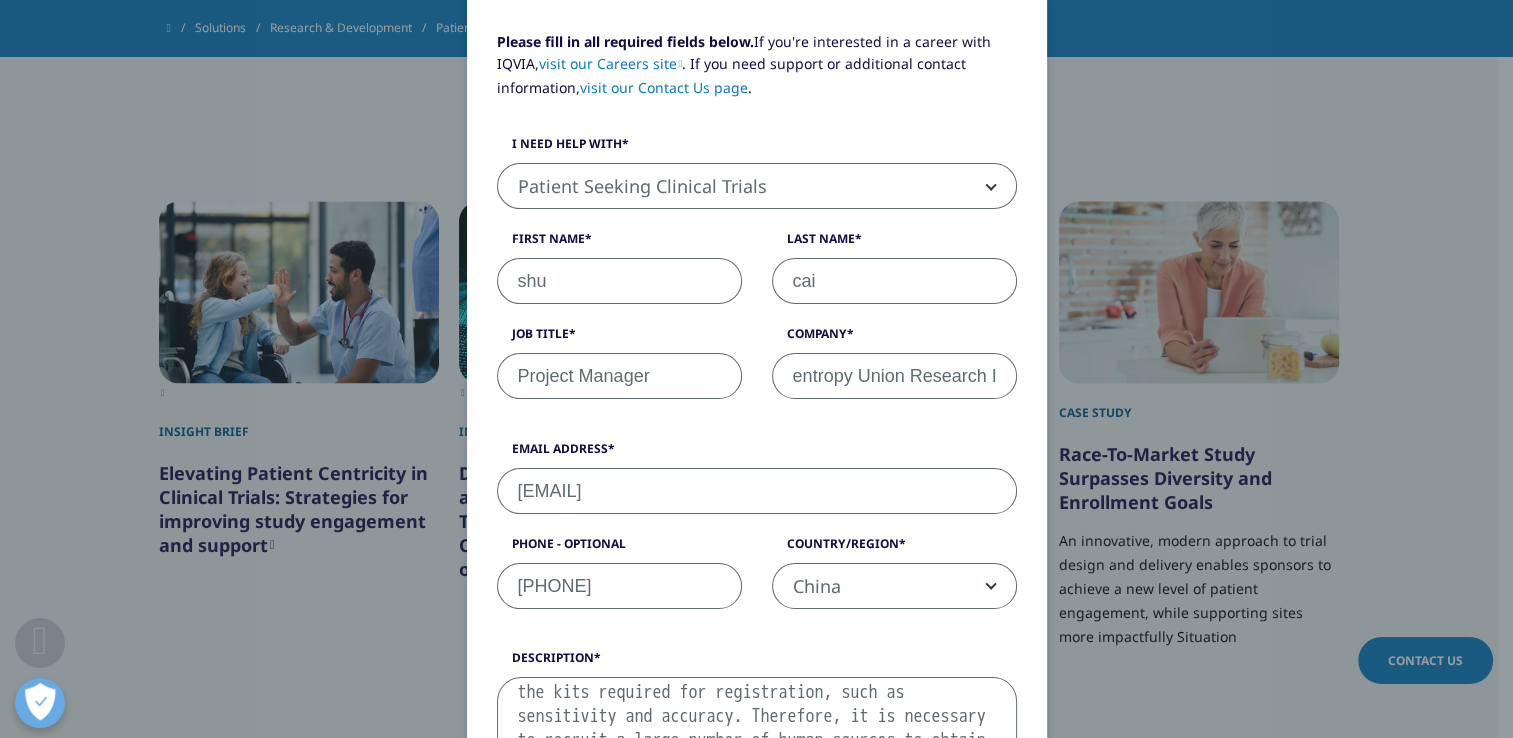 click on "Please fill in all required fields below.  If you're interested in a career with IQVIA,  visit our Careers site . If you need support or additional contact information,  visit our Contact Us page .
I need help with
Sales
HR/Career
Patient Seeking Clinical Trials
Site/Investigator Waiting List
Accounts Payable/Receivable
Other
Patient Seeking Clinical Trials
First Name
shu
Last Name
cai
Job Title
Project Manager
Company
[COMPANY]
Interest
Analytics Solutions
Global Services (consulting/outsourcing)
Contract Sales and Medical Solutions
Data and Insights
Real World Solutions
Research and Development Solutions
Technology Solutions
Commercialization
Safety, Regulatory, Quality, Commercial Compliance and Med Info" at bounding box center (757, 594) 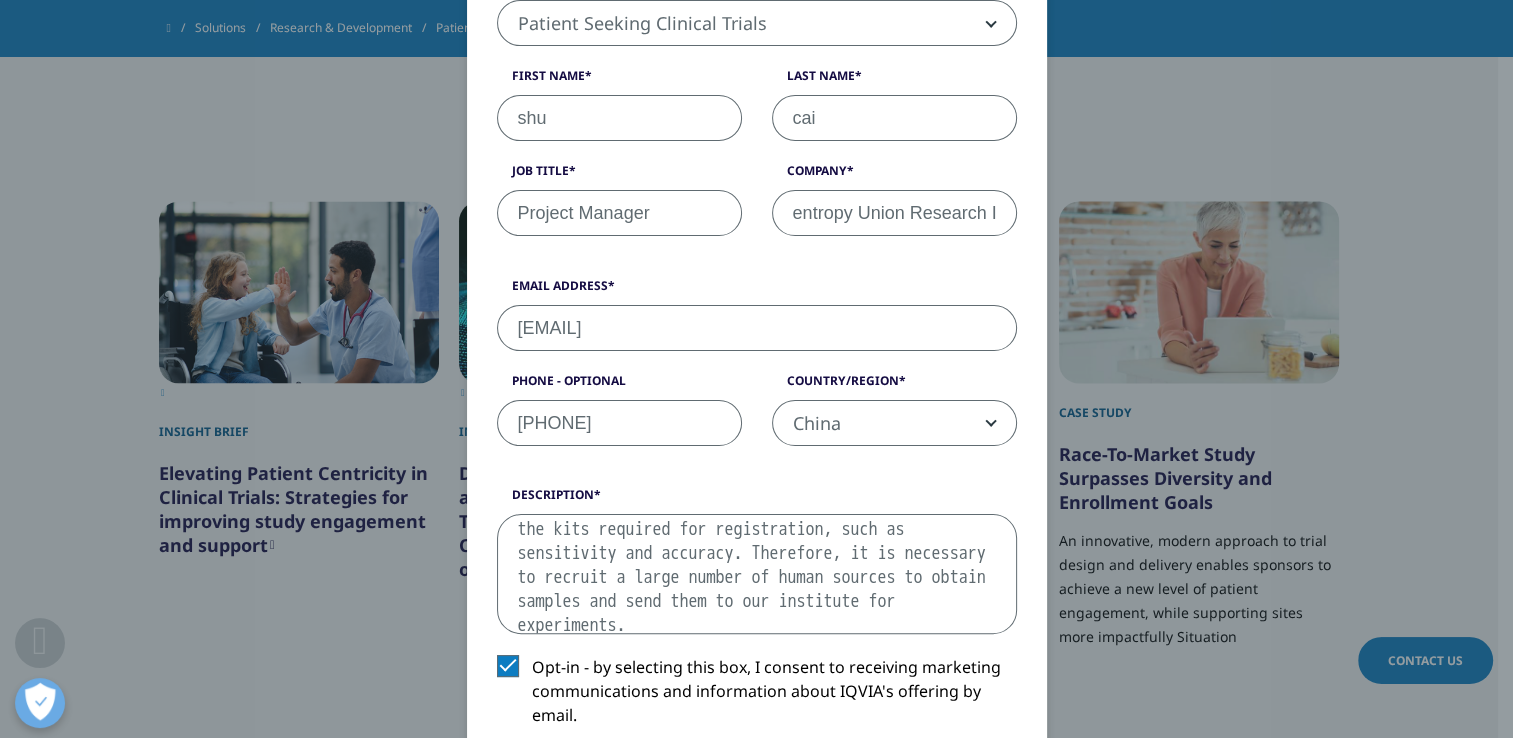 scroll, scrollTop: 600, scrollLeft: 0, axis: vertical 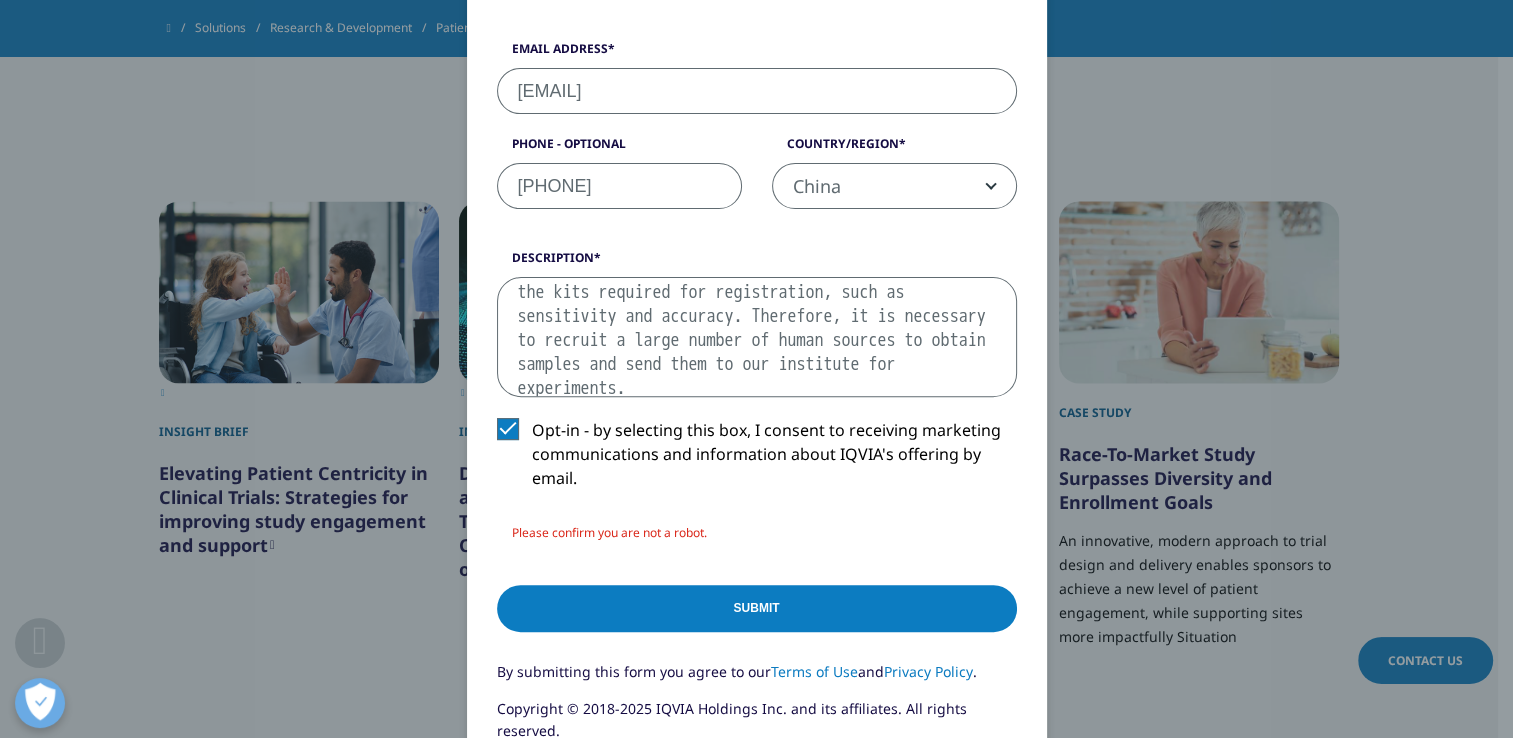 click on "Submit" at bounding box center [757, 608] 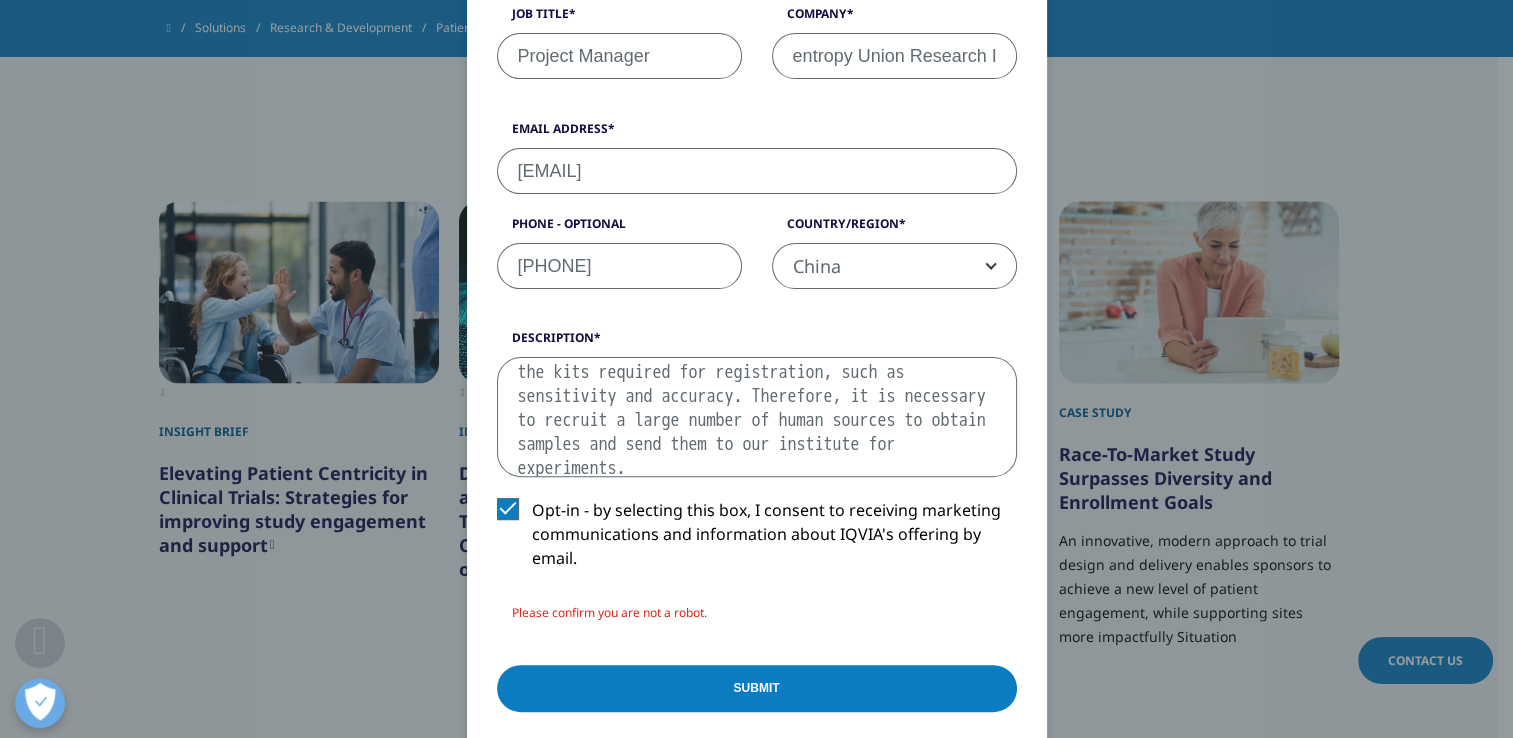 scroll, scrollTop: 500, scrollLeft: 0, axis: vertical 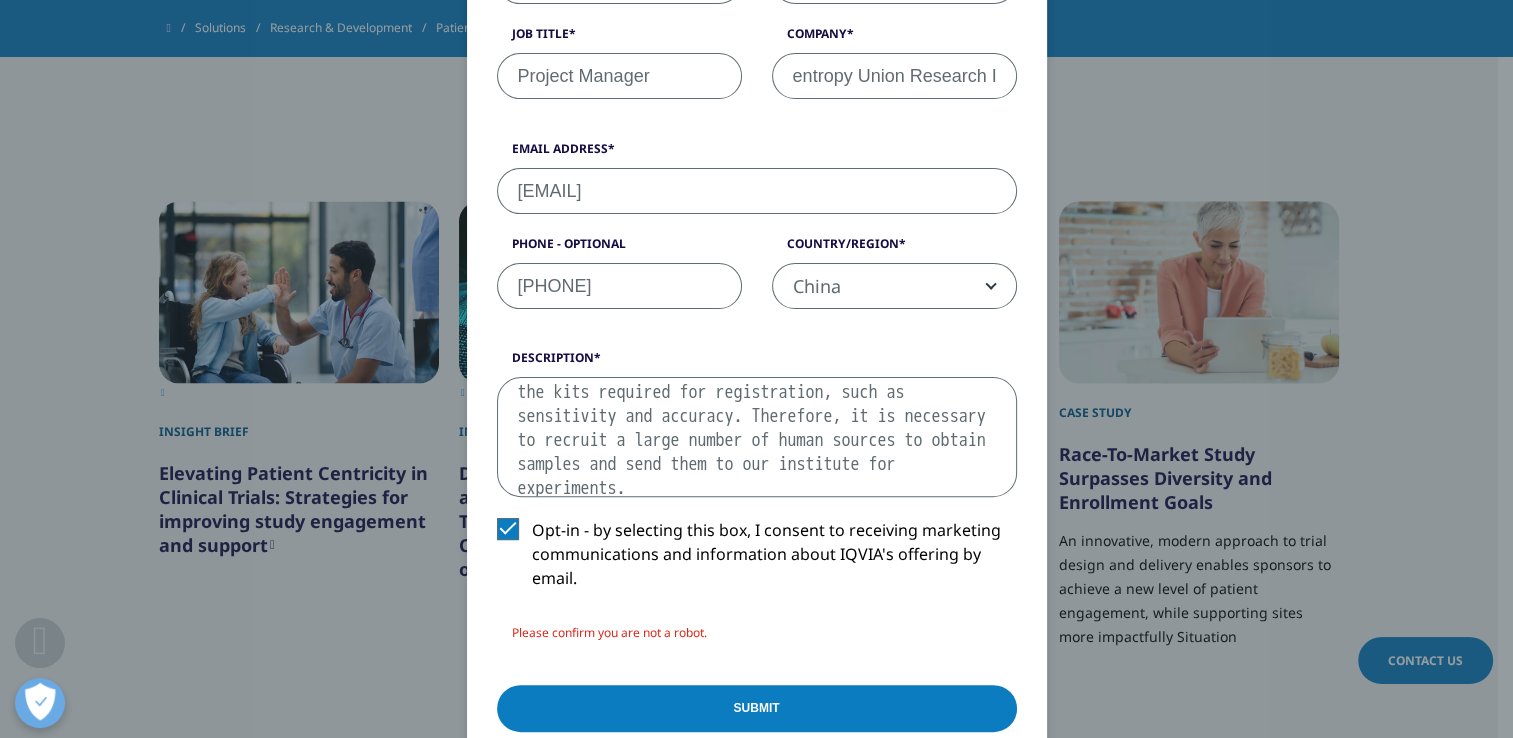 click on "Opt-in - by selecting this box, I consent to receiving marketing communications and information about IQVIA's offering by email." at bounding box center [757, 559] 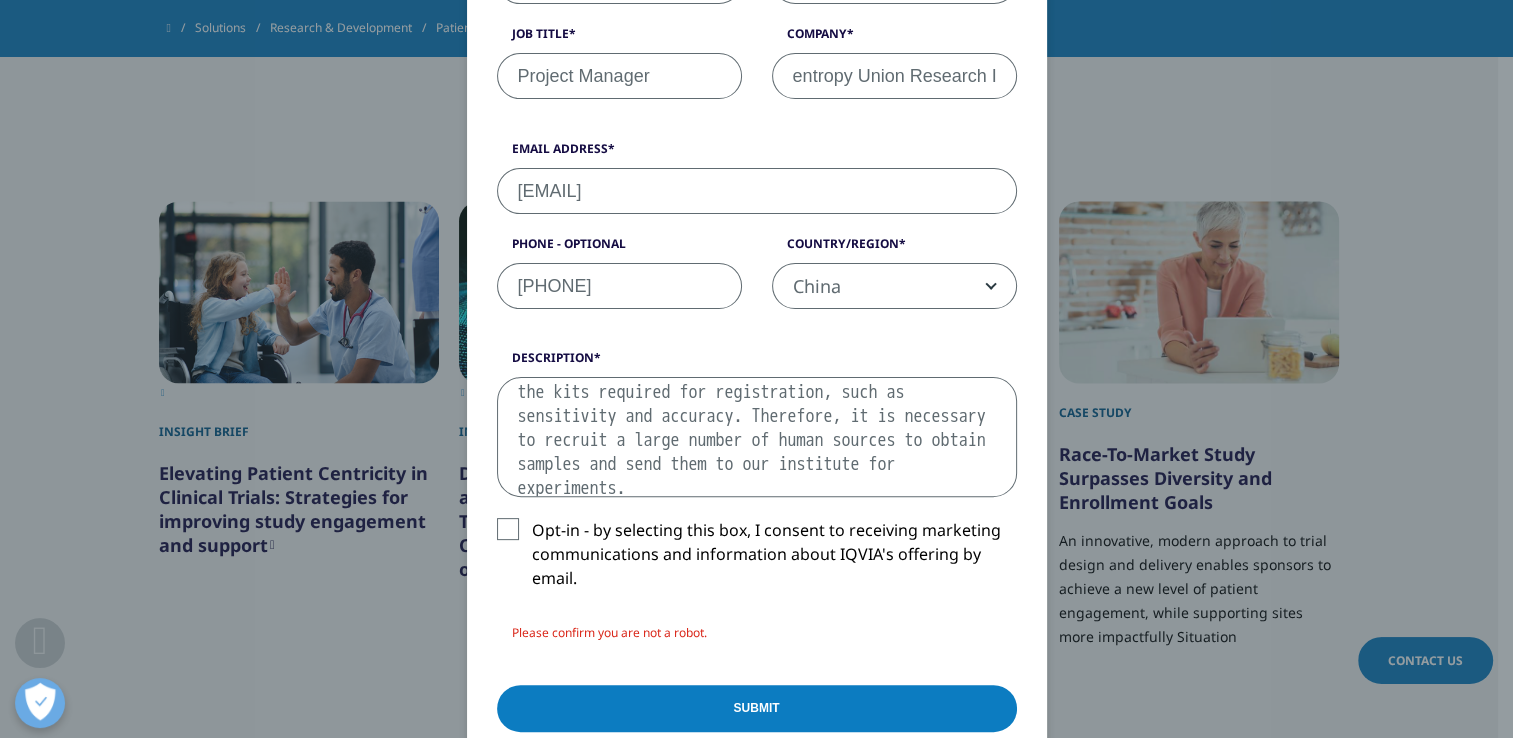 click on "Opt-in - by selecting this box, I consent to receiving marketing communications and information about IQVIA's offering by email." at bounding box center (757, 559) 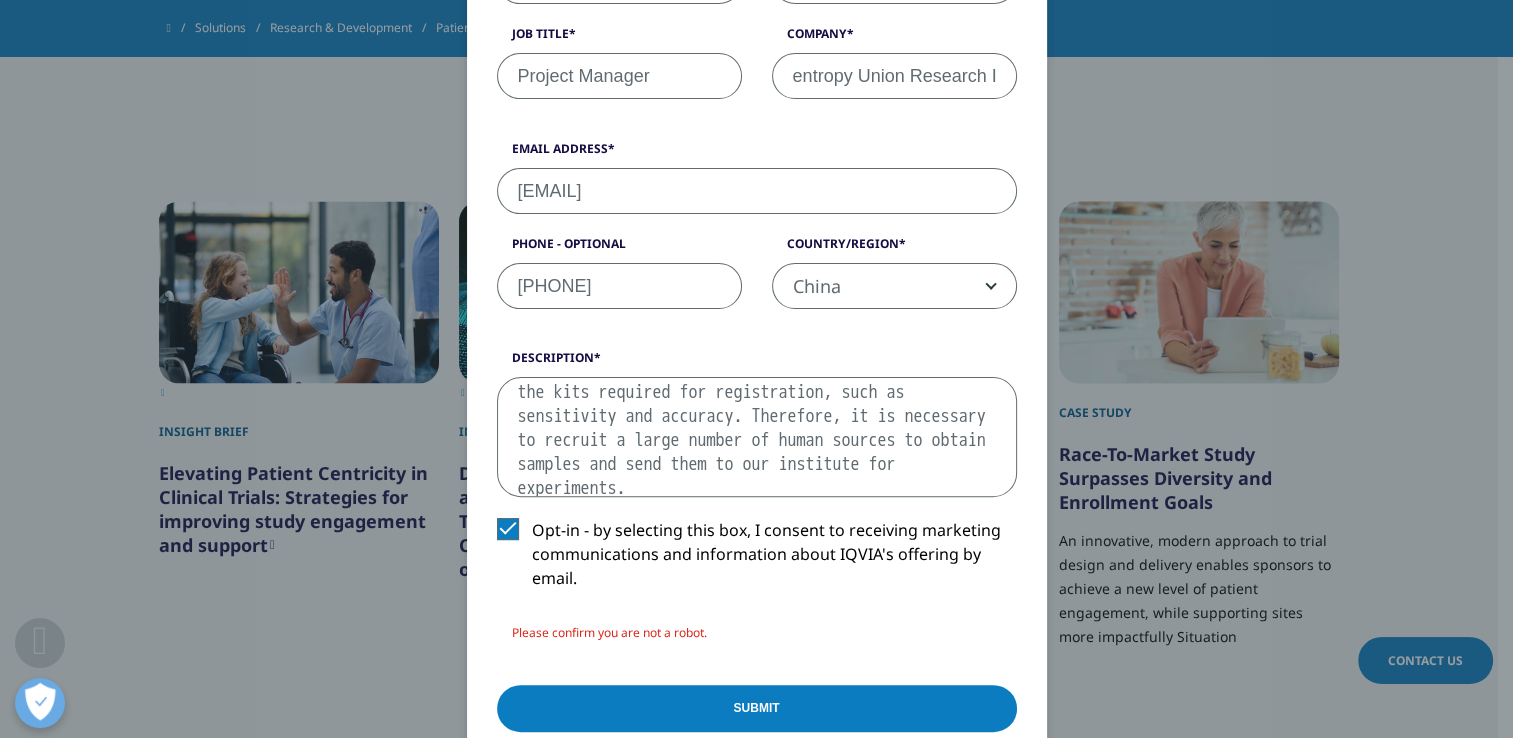 drag, startPoint x: 496, startPoint y: 536, endPoint x: 596, endPoint y: 631, distance: 137.93114 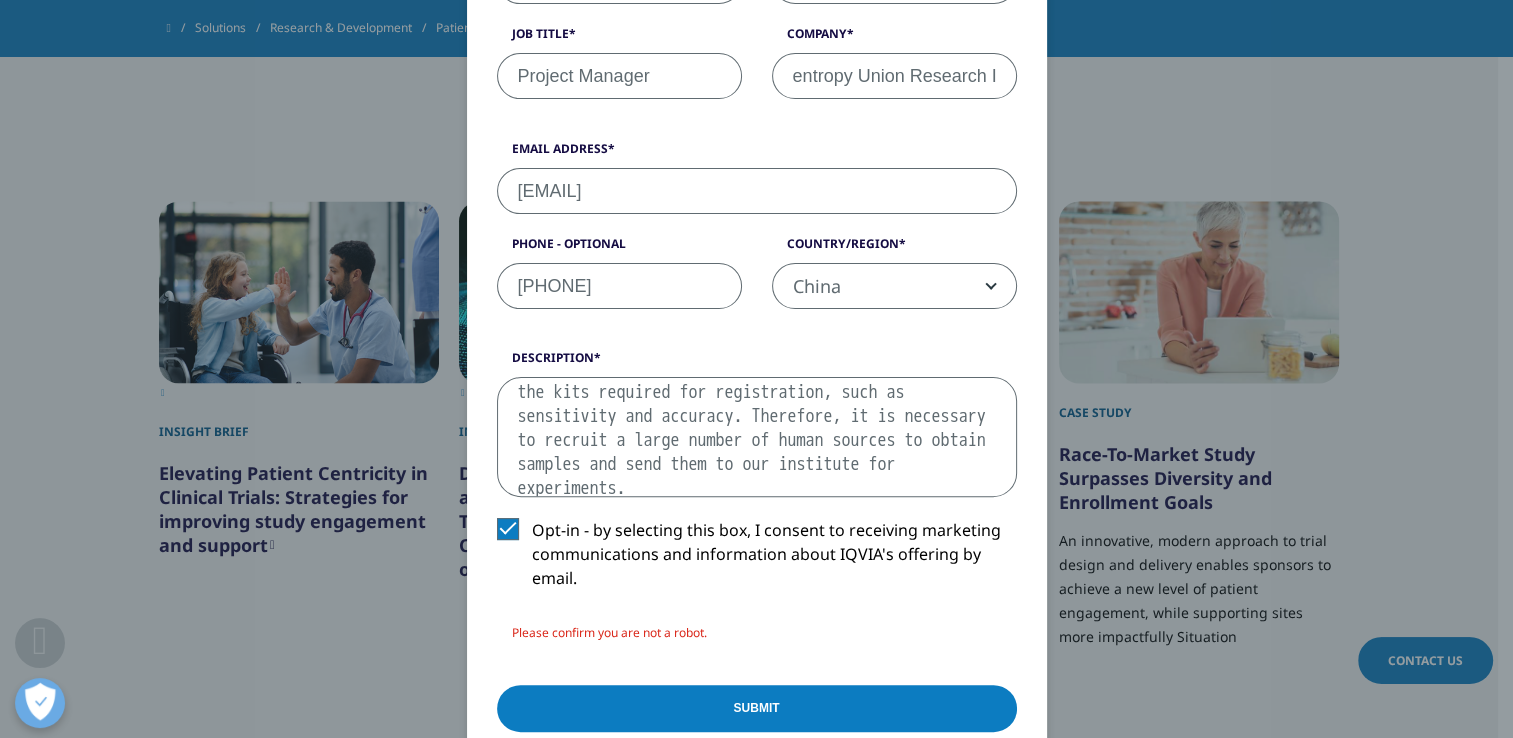 click on "Submit" at bounding box center (757, 713) 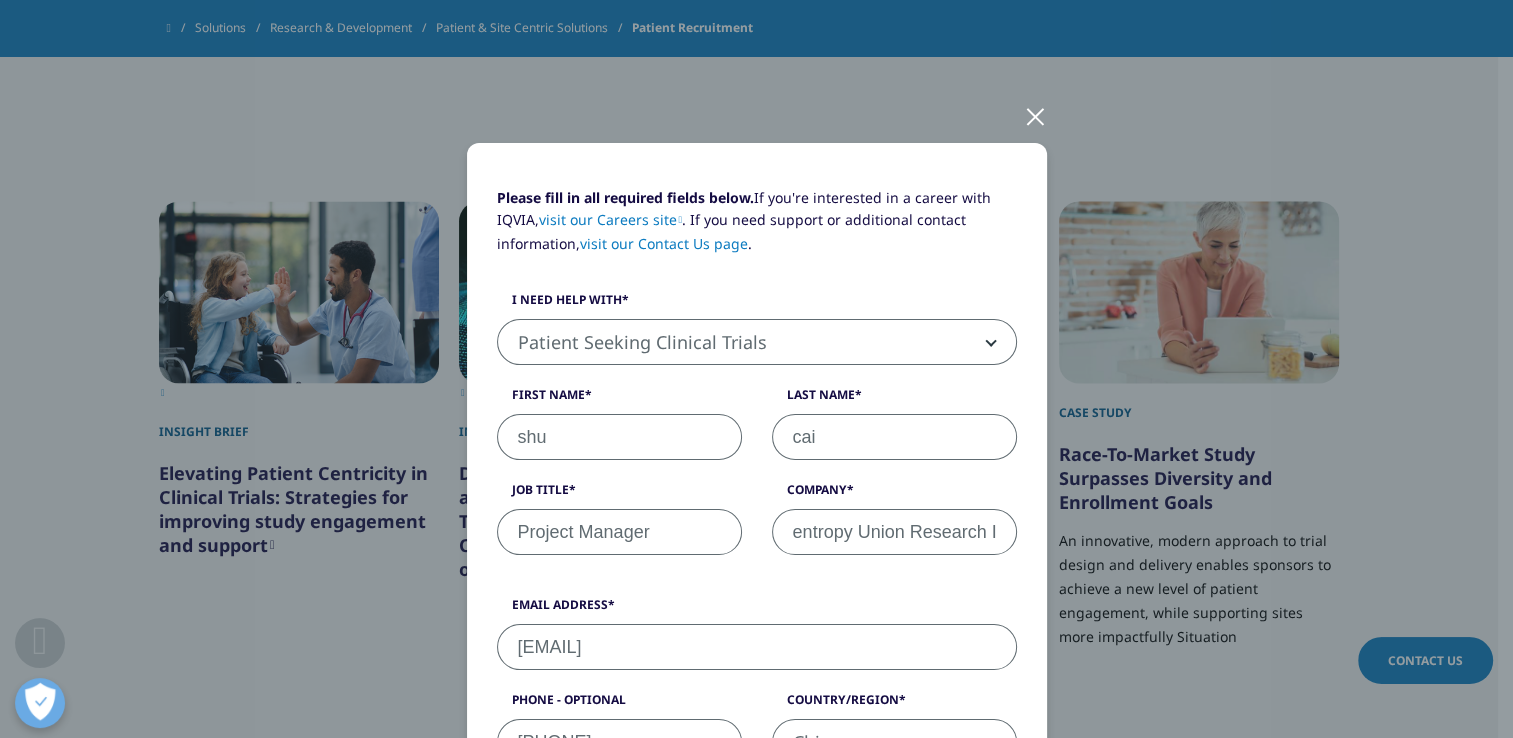 scroll, scrollTop: 0, scrollLeft: 0, axis: both 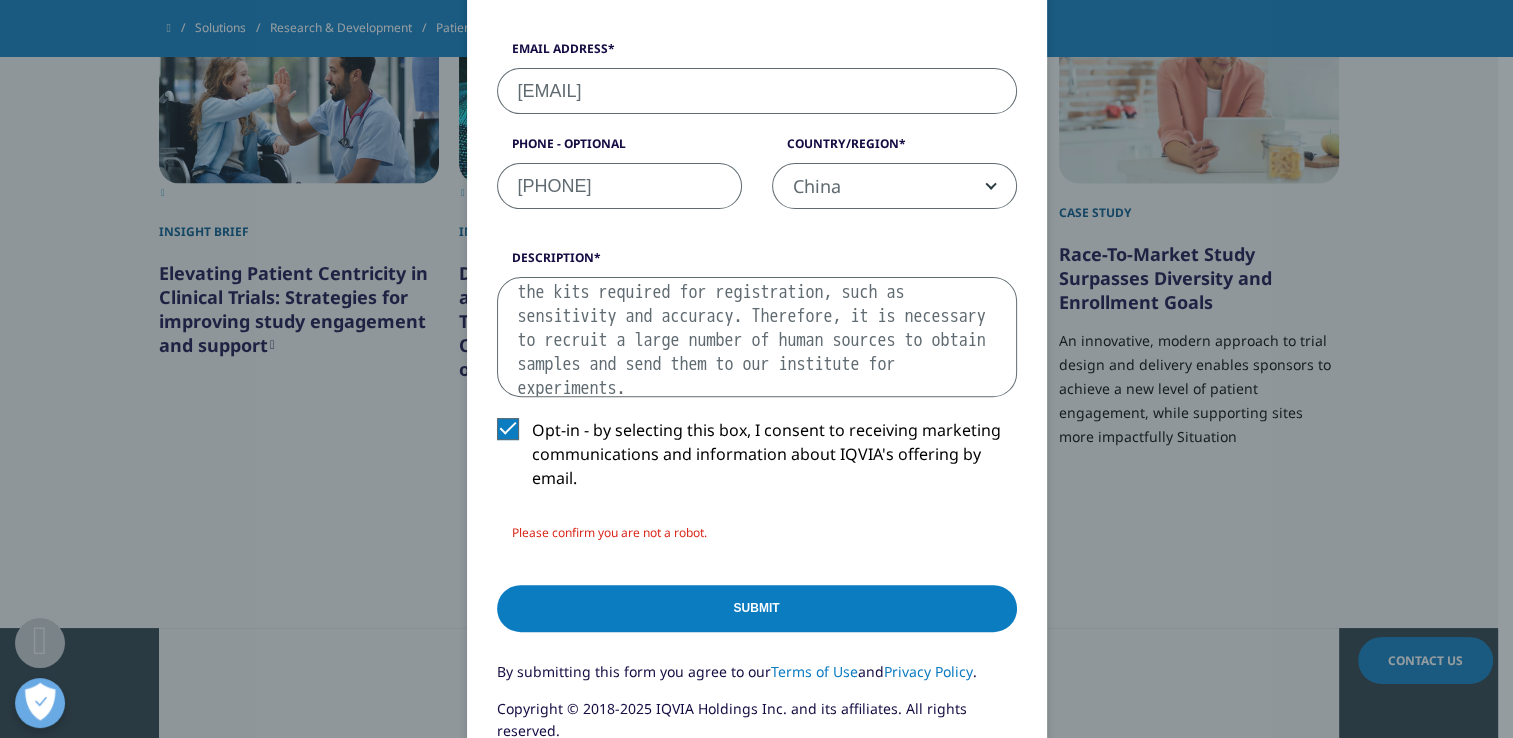click on "Submit" at bounding box center (757, 608) 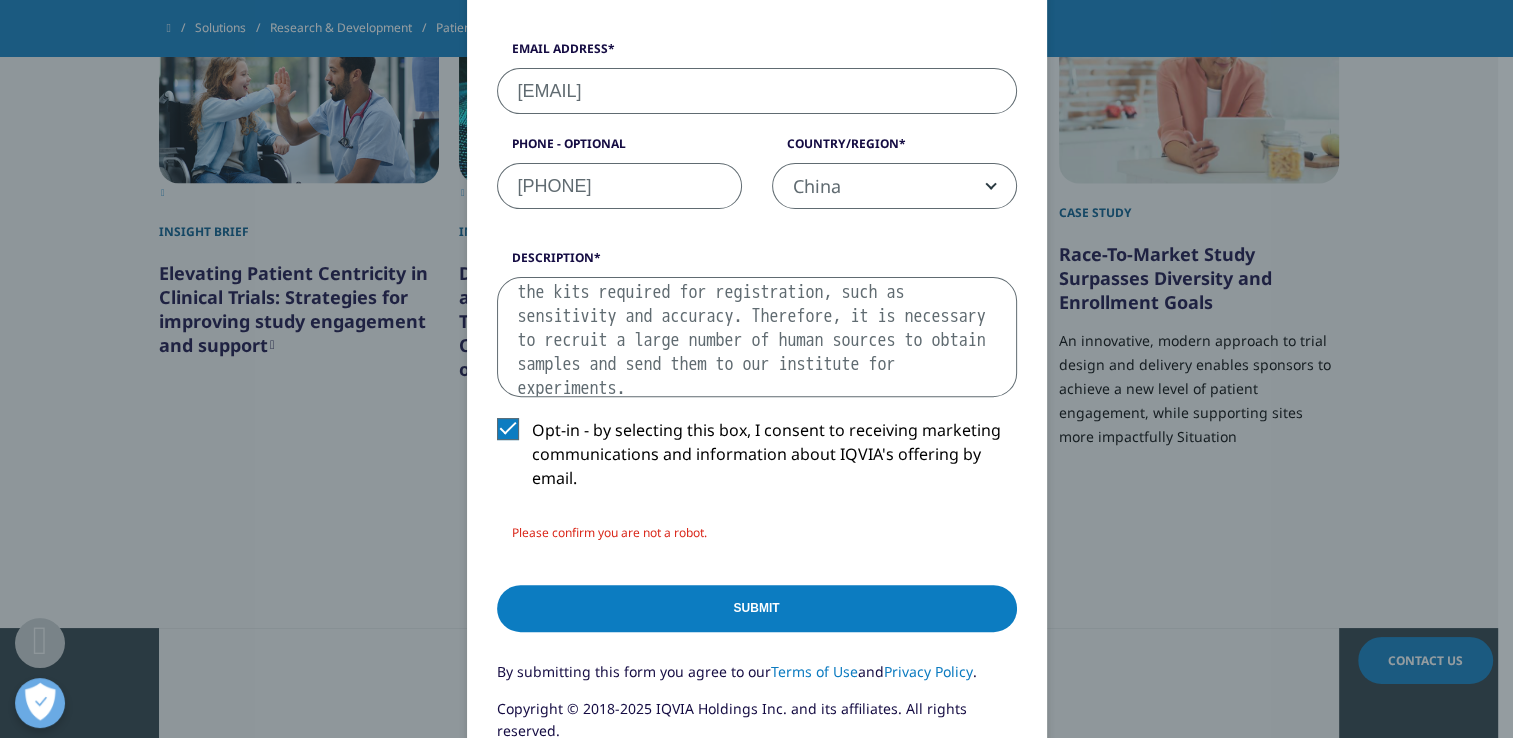 click on "Submit" at bounding box center (757, 608) 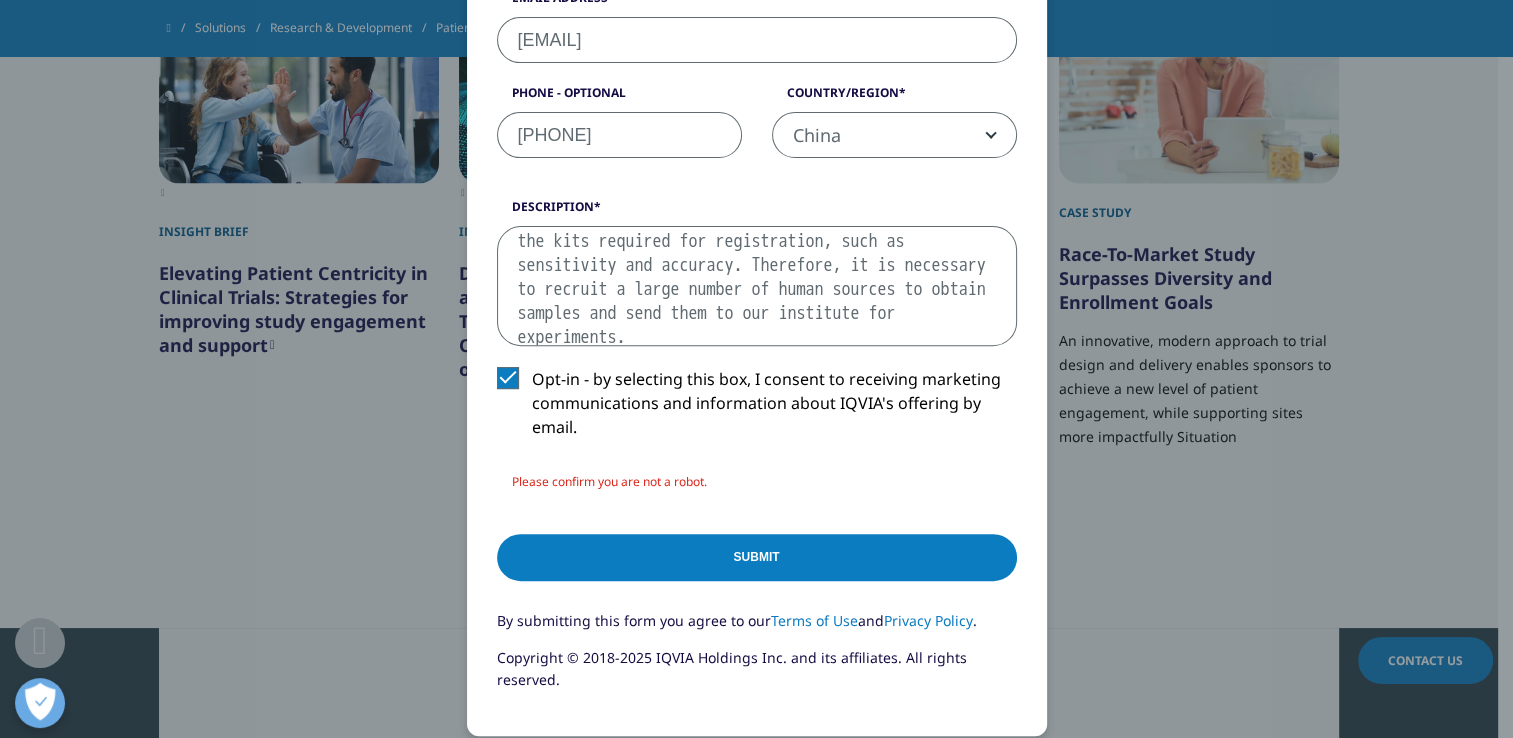 scroll, scrollTop: 700, scrollLeft: 0, axis: vertical 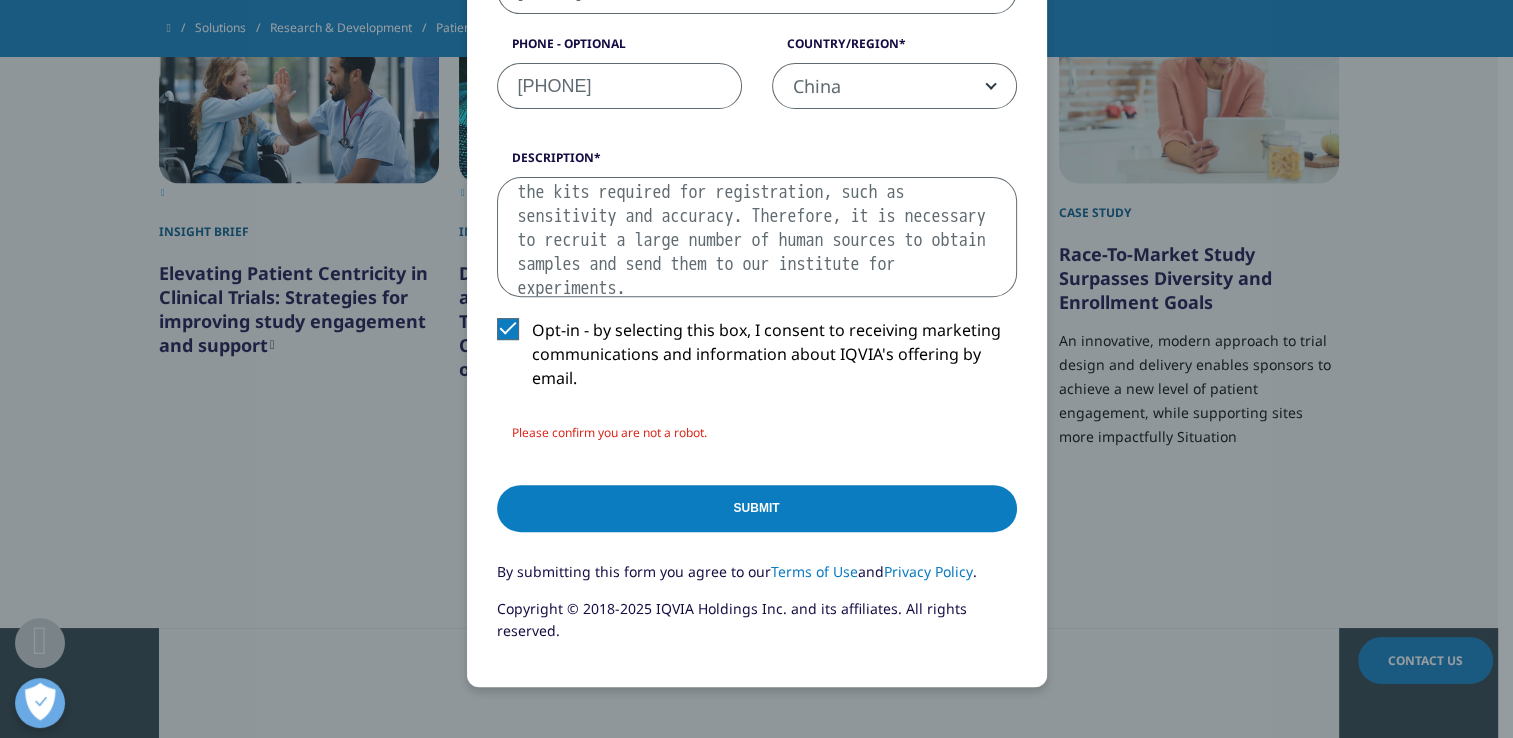click on "Submit" at bounding box center [757, 508] 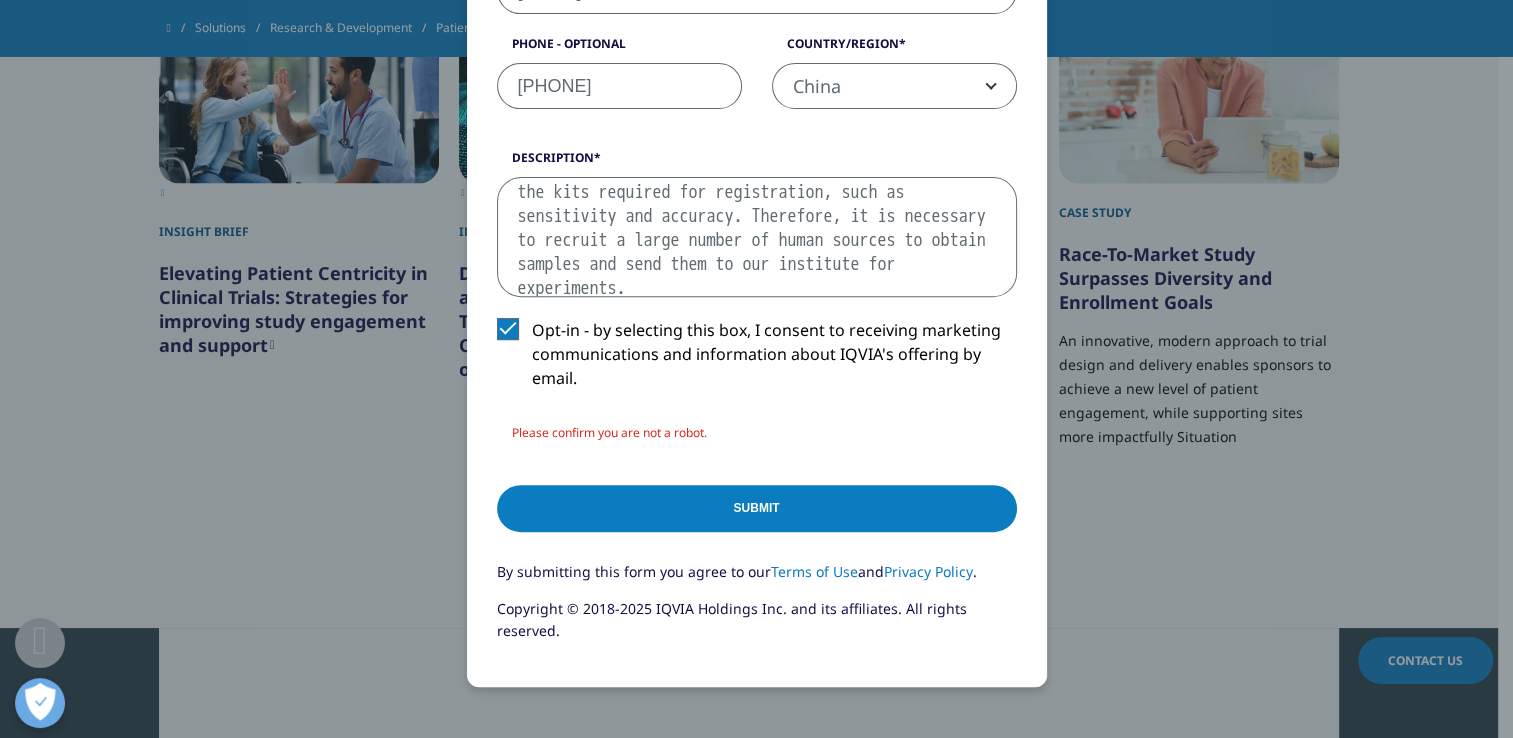 click on "Submit" at bounding box center (757, 508) 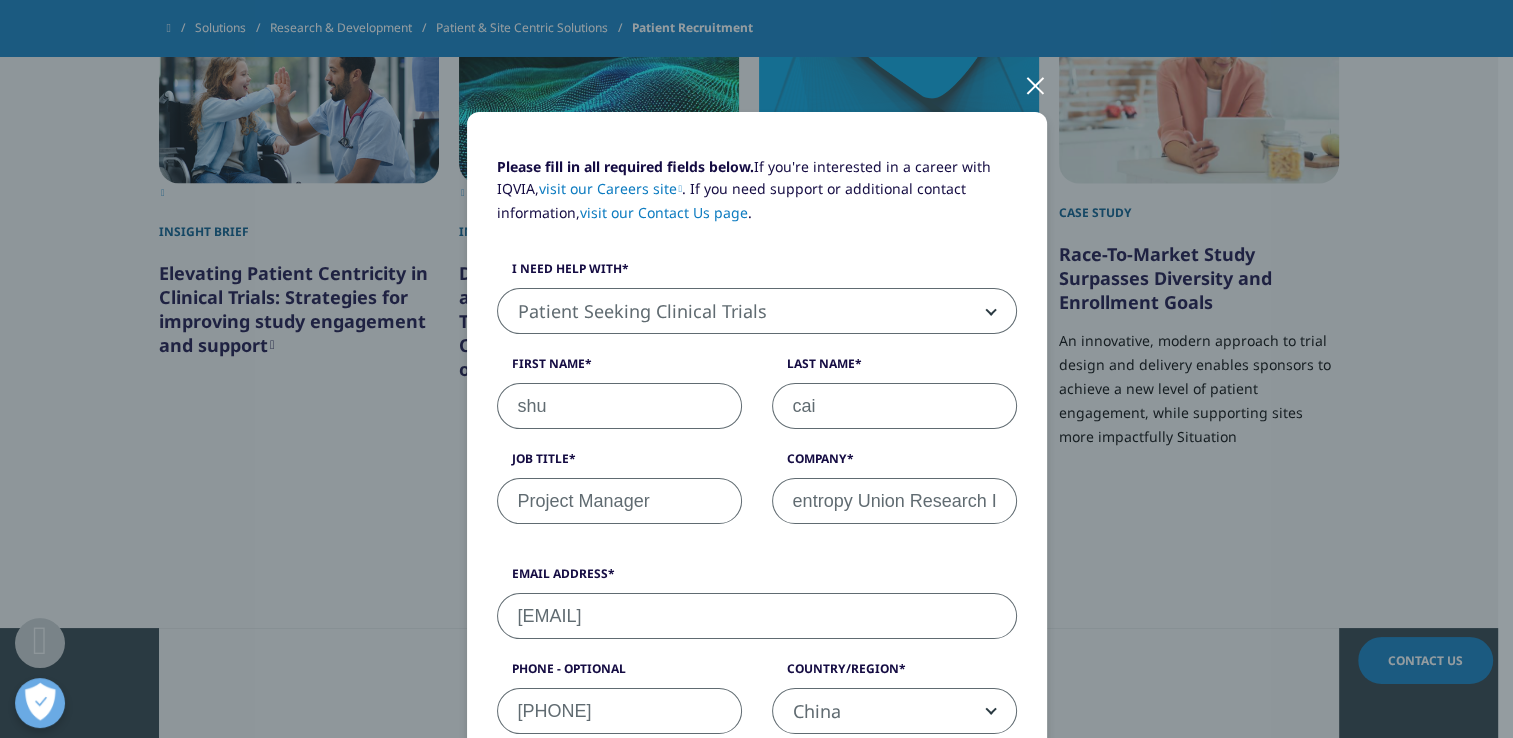 scroll, scrollTop: 0, scrollLeft: 0, axis: both 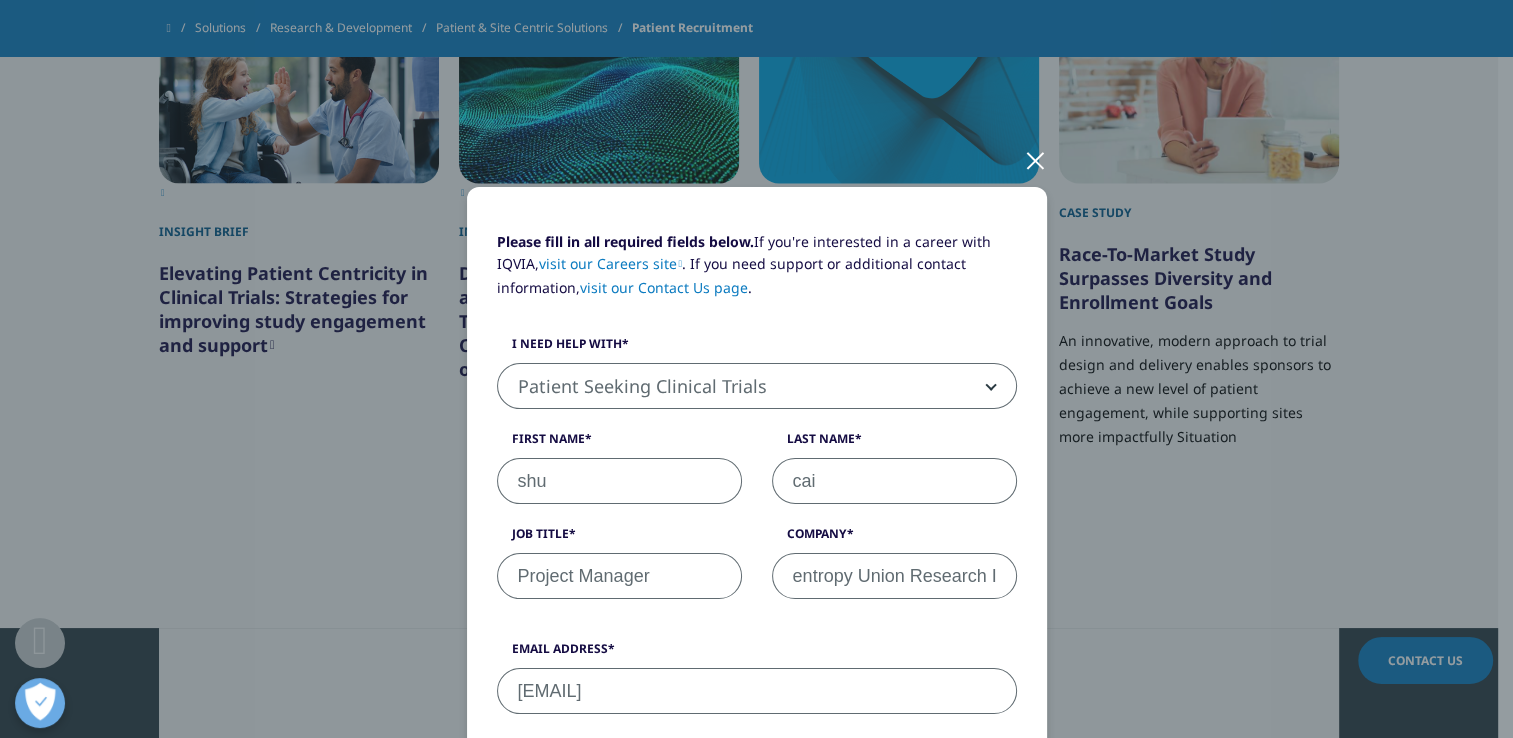 click at bounding box center (1035, 159) 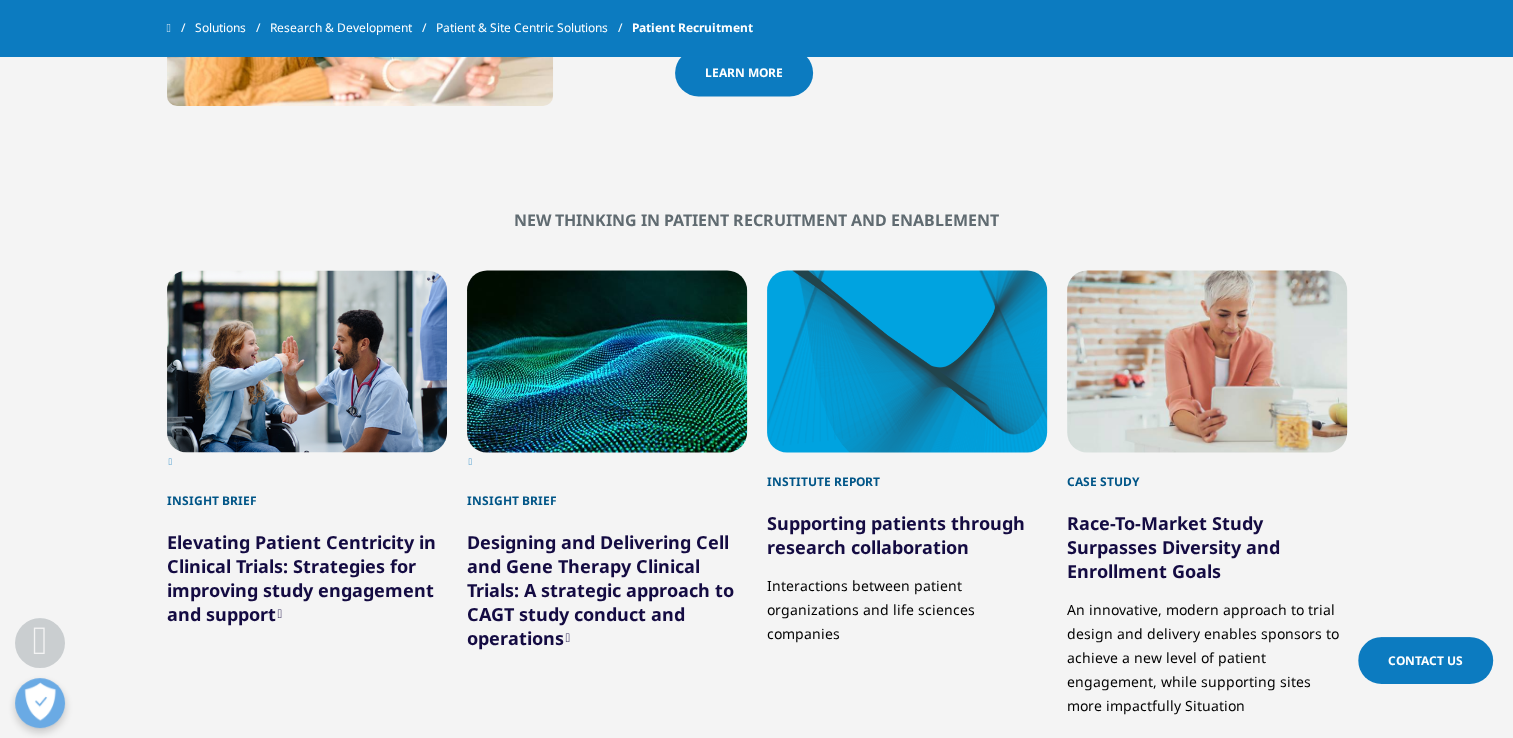 scroll, scrollTop: 3200, scrollLeft: 0, axis: vertical 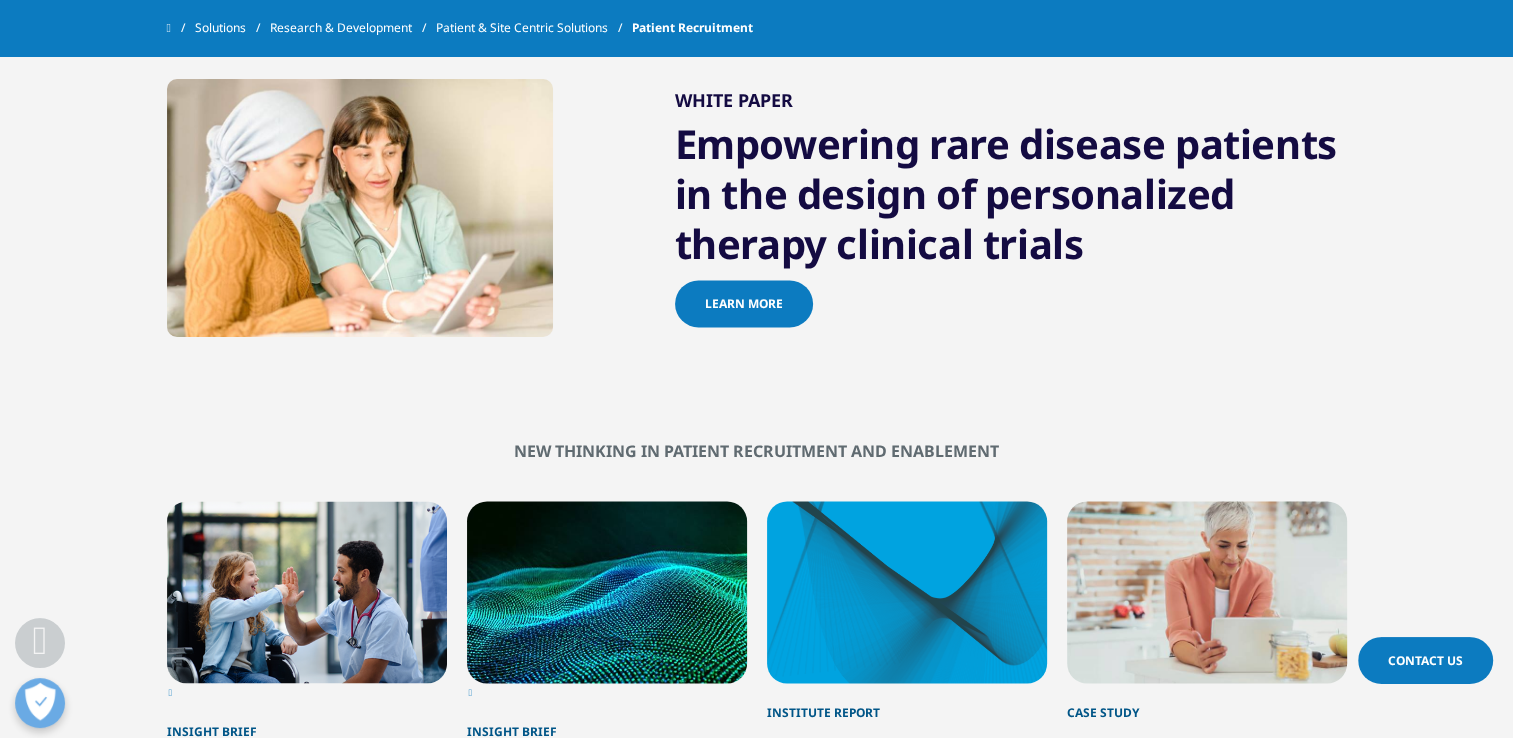 click on "Contact Us" at bounding box center (1425, 660) 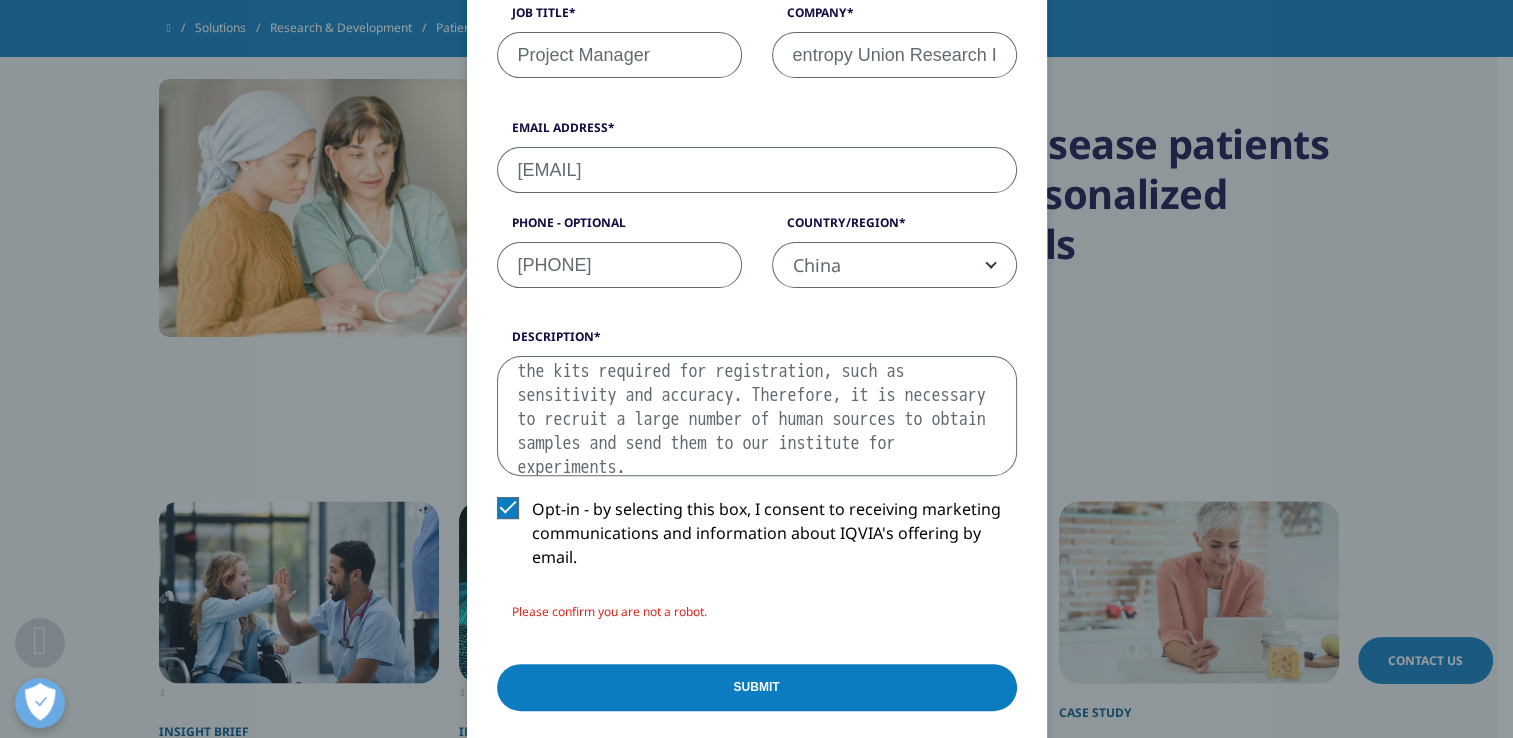 scroll, scrollTop: 700, scrollLeft: 0, axis: vertical 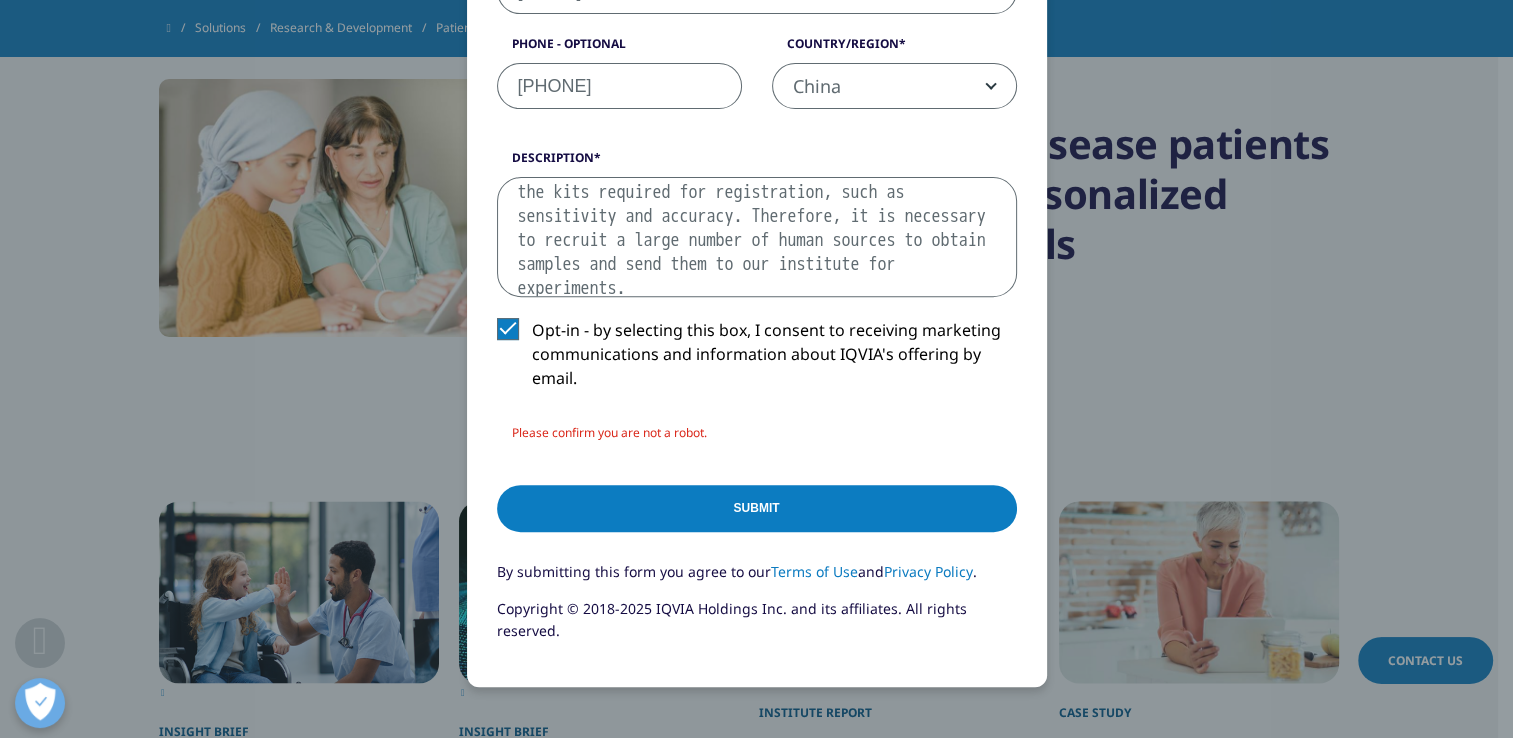 click on "Please confirm you are not a robot." at bounding box center (609, 432) 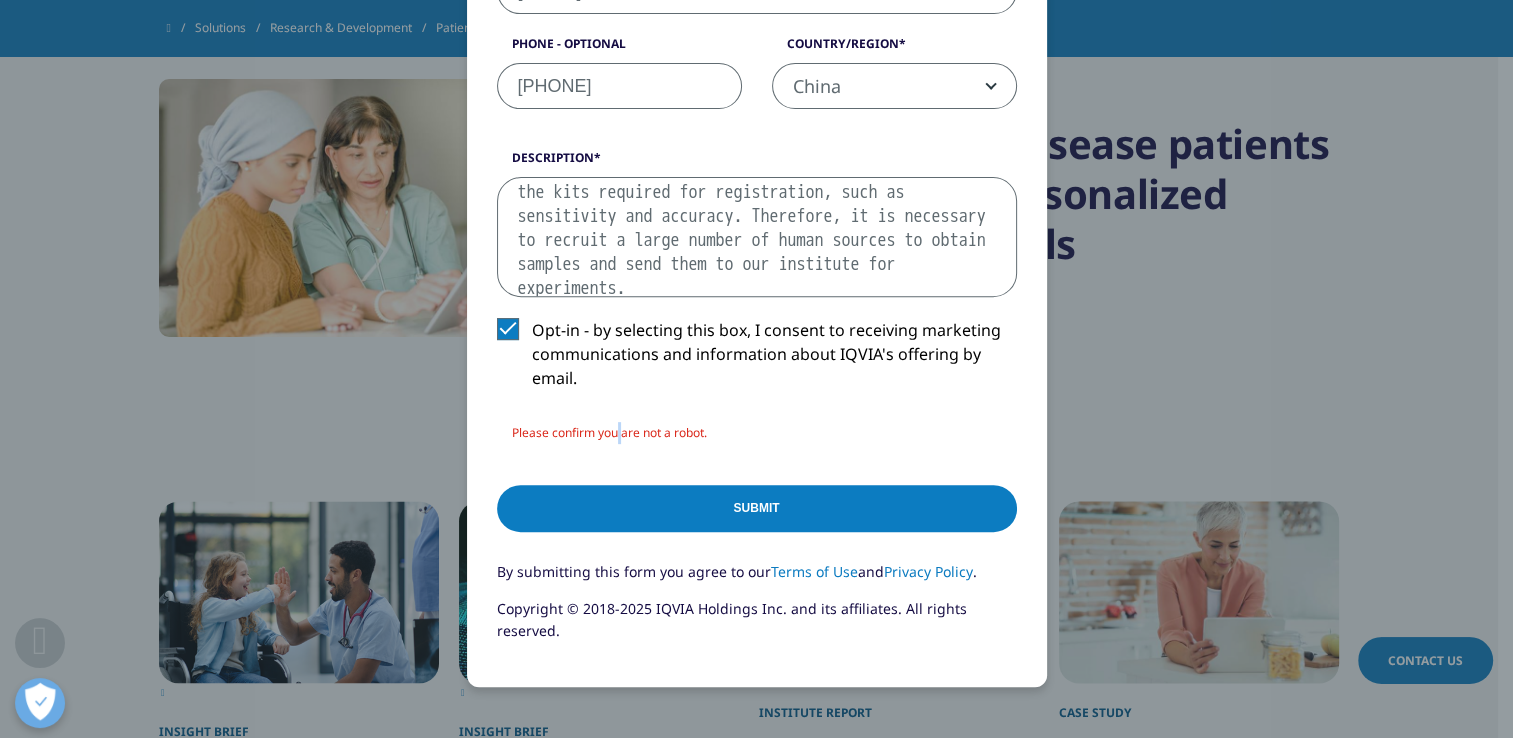 click on "Please confirm you are not a robot." at bounding box center (609, 432) 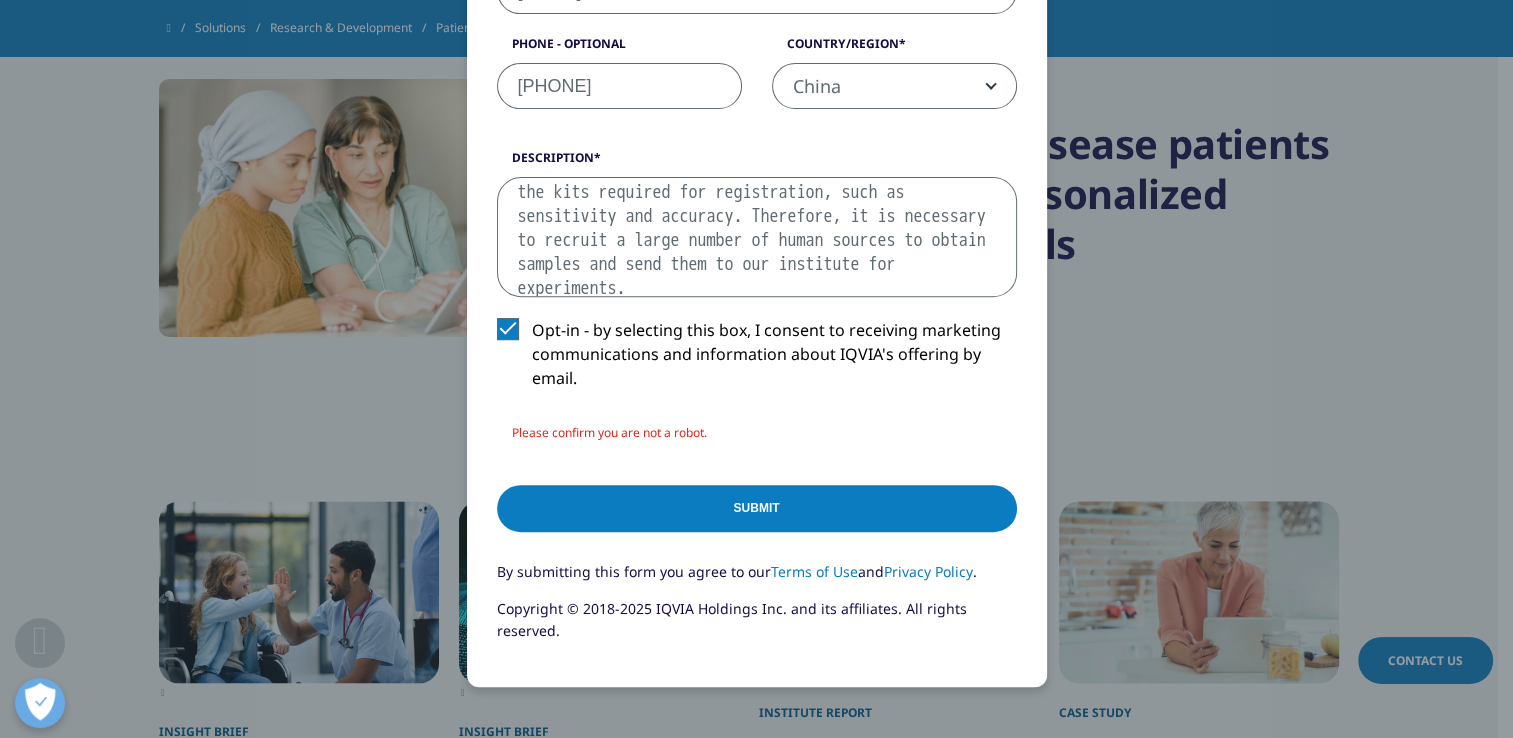 click on "Please confirm you are not a robot." at bounding box center (609, 432) 